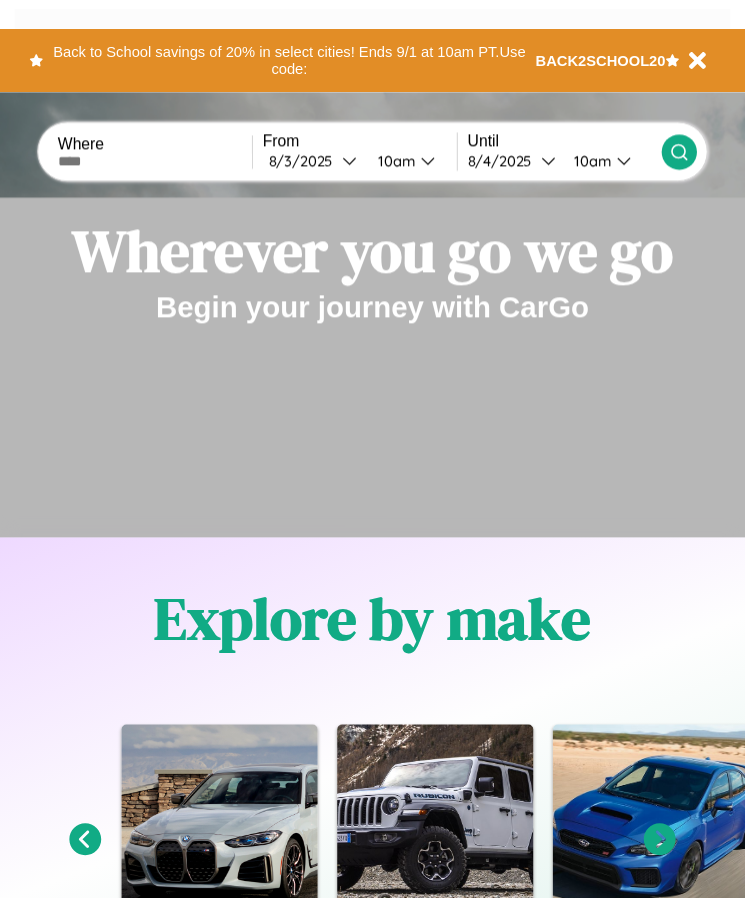 scroll, scrollTop: 0, scrollLeft: 0, axis: both 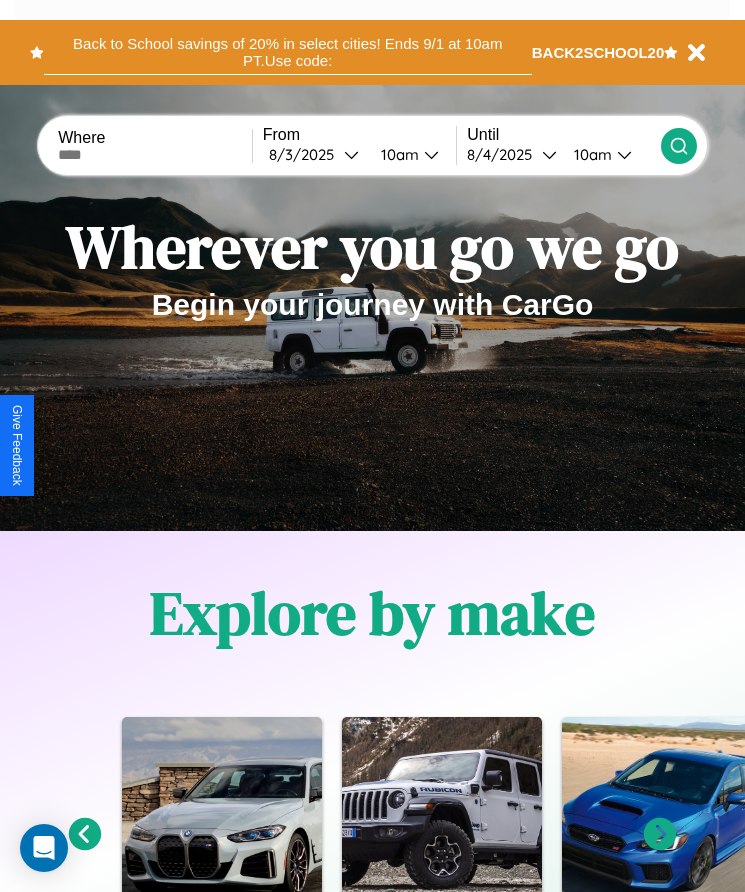 click on "Back to School savings of 20% in select cities! Ends 9/1 at 10am PT.  Use code:" at bounding box center (288, 52) 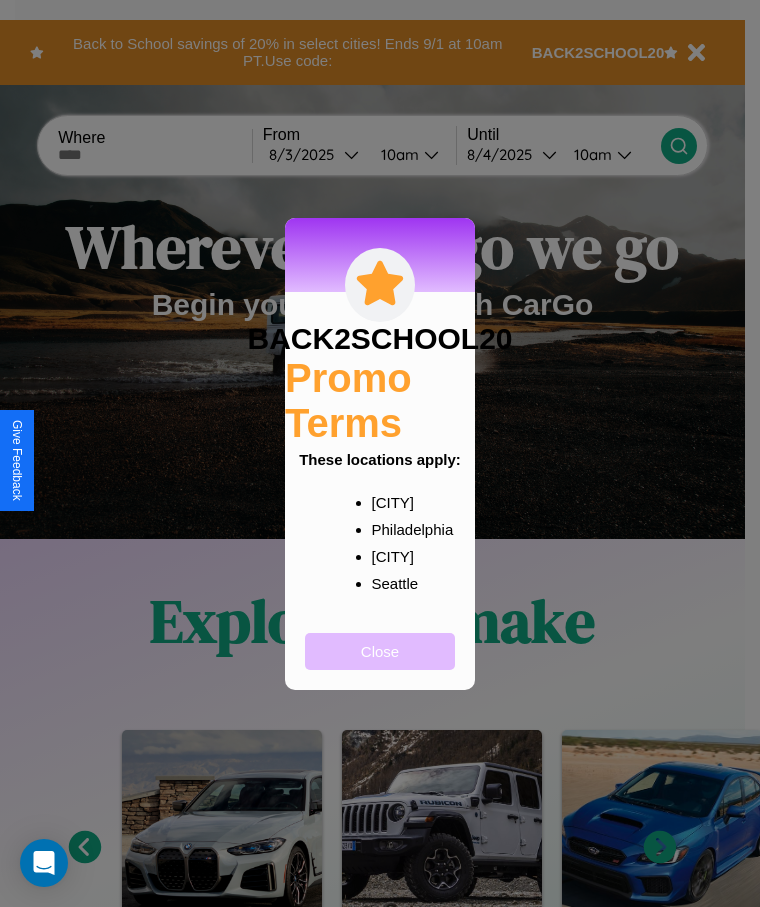click on "Close" at bounding box center [380, 651] 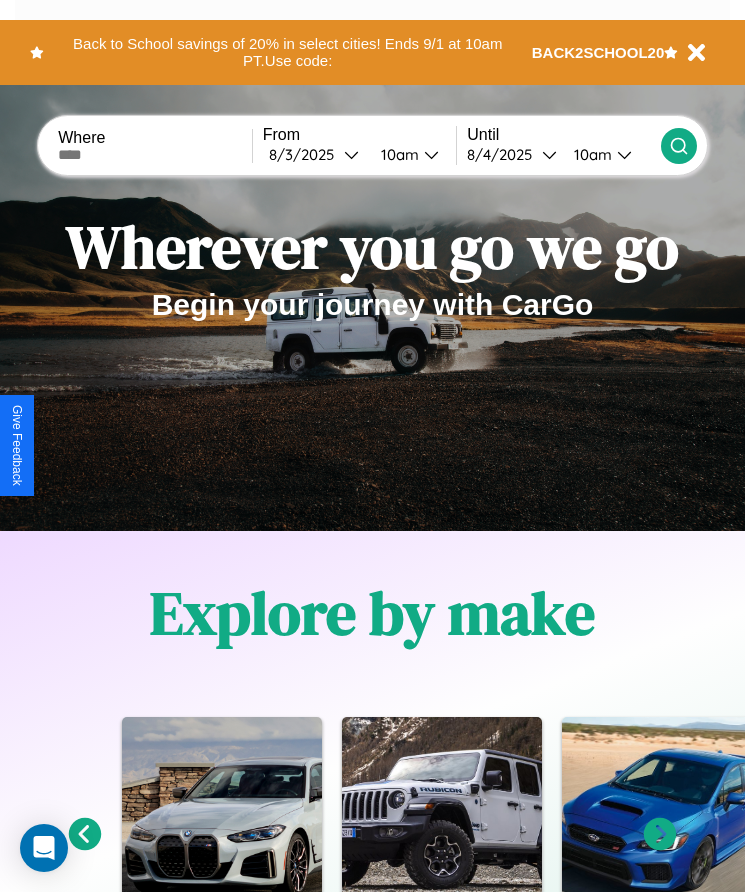 click at bounding box center (155, 155) 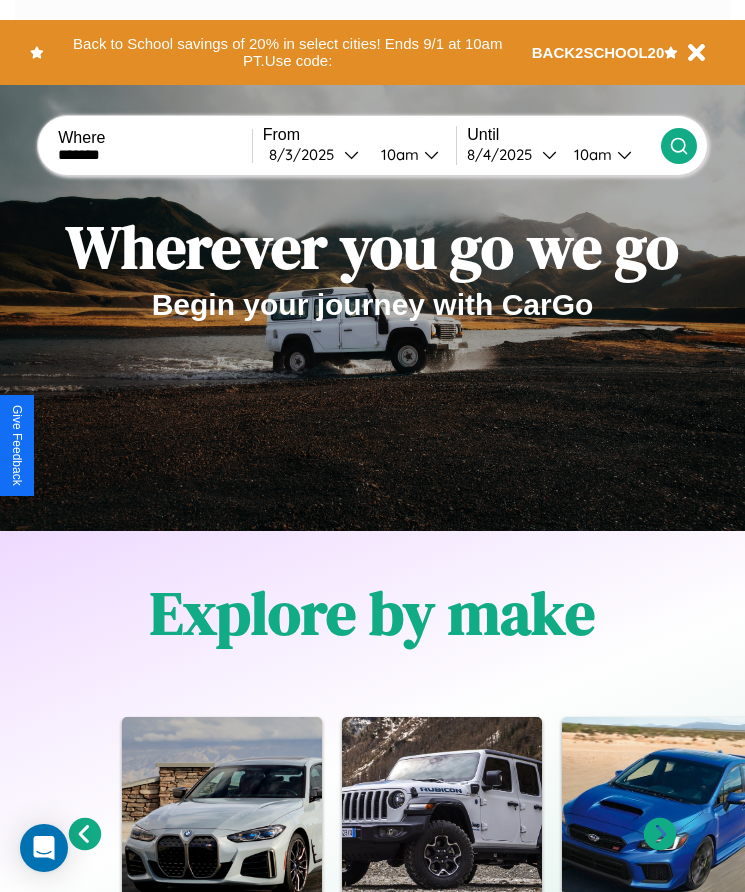 type on "*******" 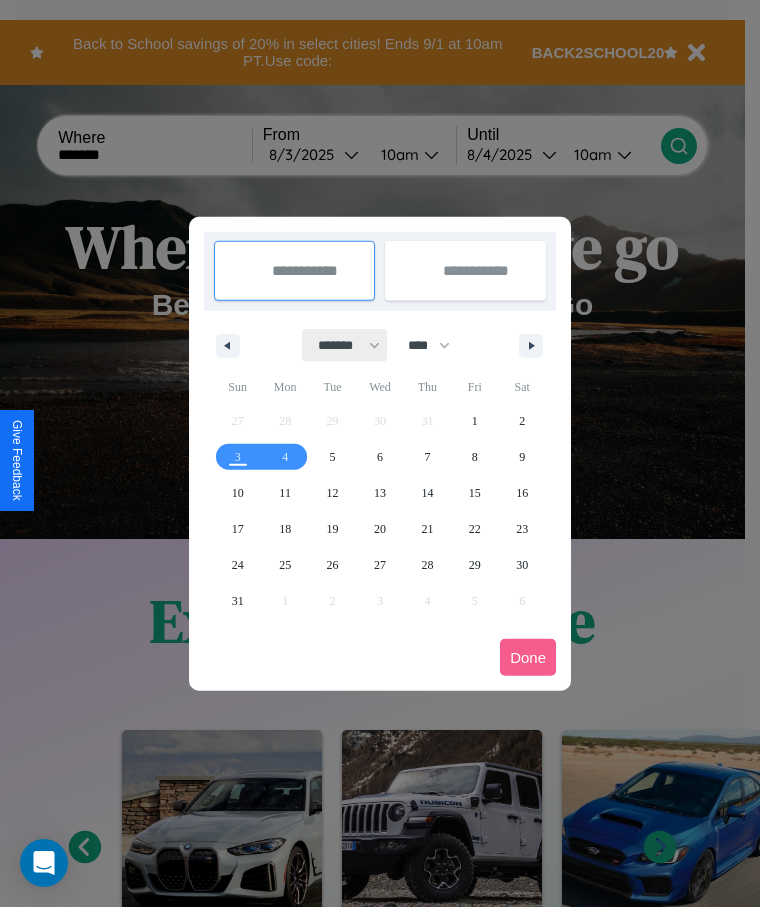 click on "******* ******** ***** ***** *** **** **** ****** ********* ******* ******** ********" at bounding box center [345, 345] 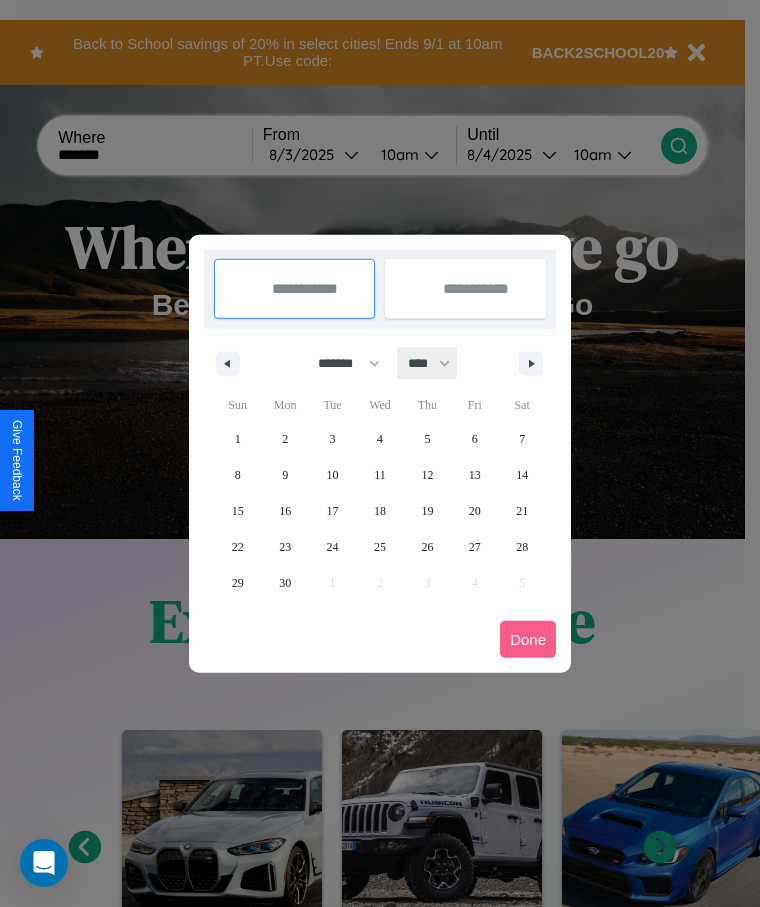 click on "**** **** **** **** **** **** **** **** **** **** **** **** **** **** **** **** **** **** **** **** **** **** **** **** **** **** **** **** **** **** **** **** **** **** **** **** **** **** **** **** **** **** **** **** **** **** **** **** **** **** **** **** **** **** **** **** **** **** **** **** **** **** **** **** **** **** **** **** **** **** **** **** **** **** **** **** **** **** **** **** **** **** **** **** **** **** **** **** **** **** **** **** **** **** **** **** **** **** **** **** **** **** **** **** **** **** **** **** **** **** **** **** **** **** **** **** **** **** **** **** ****" at bounding box center (428, 363) 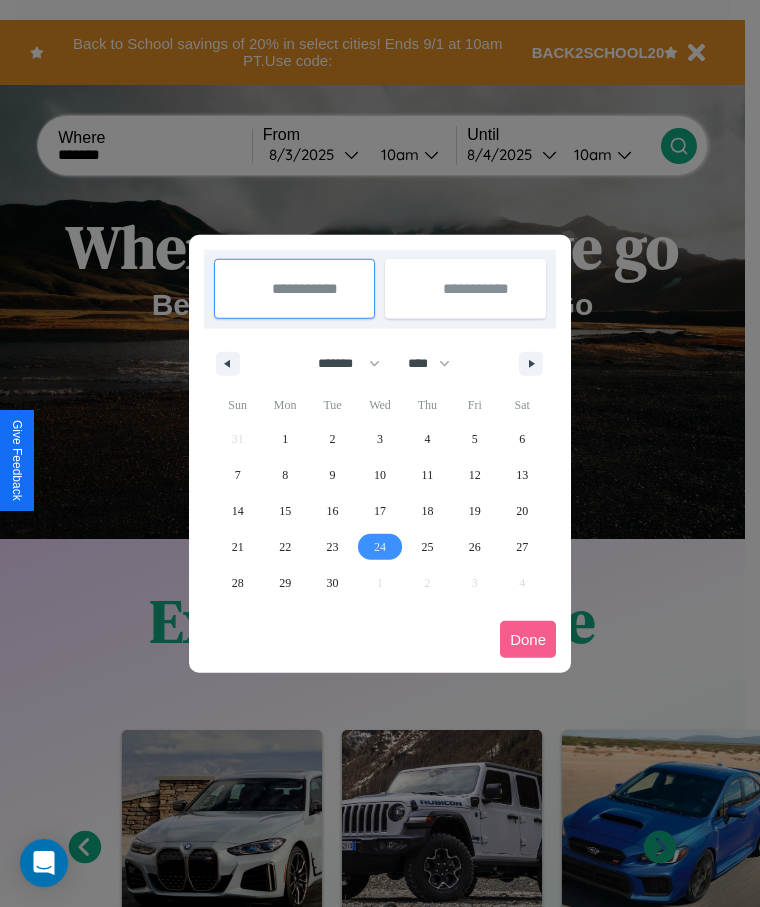 click on "24" at bounding box center (380, 547) 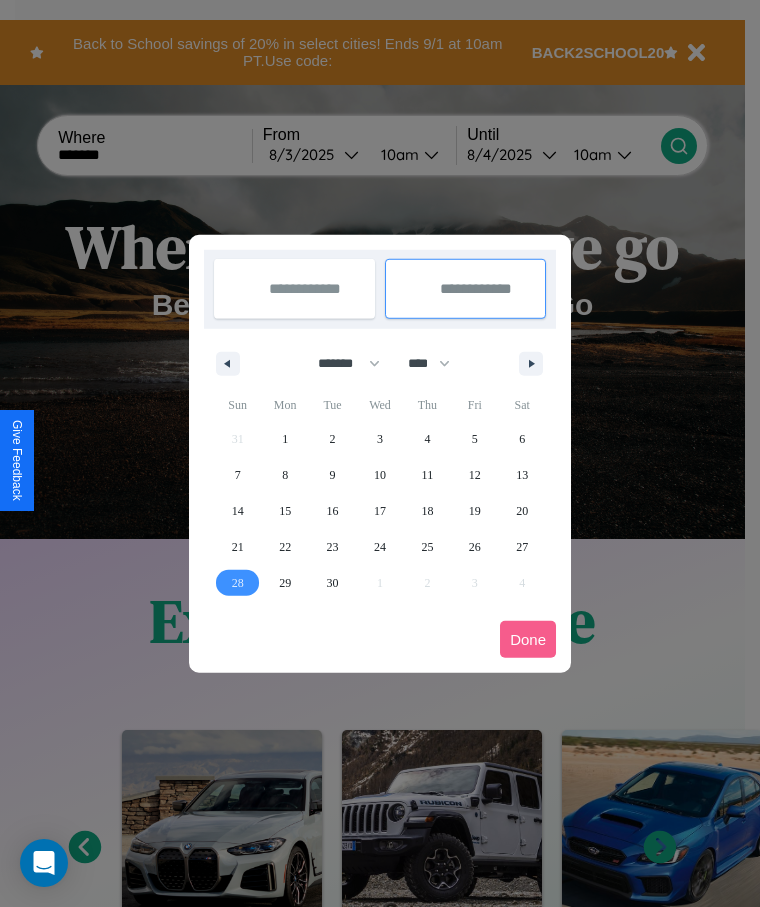 click on "28" at bounding box center [238, 583] 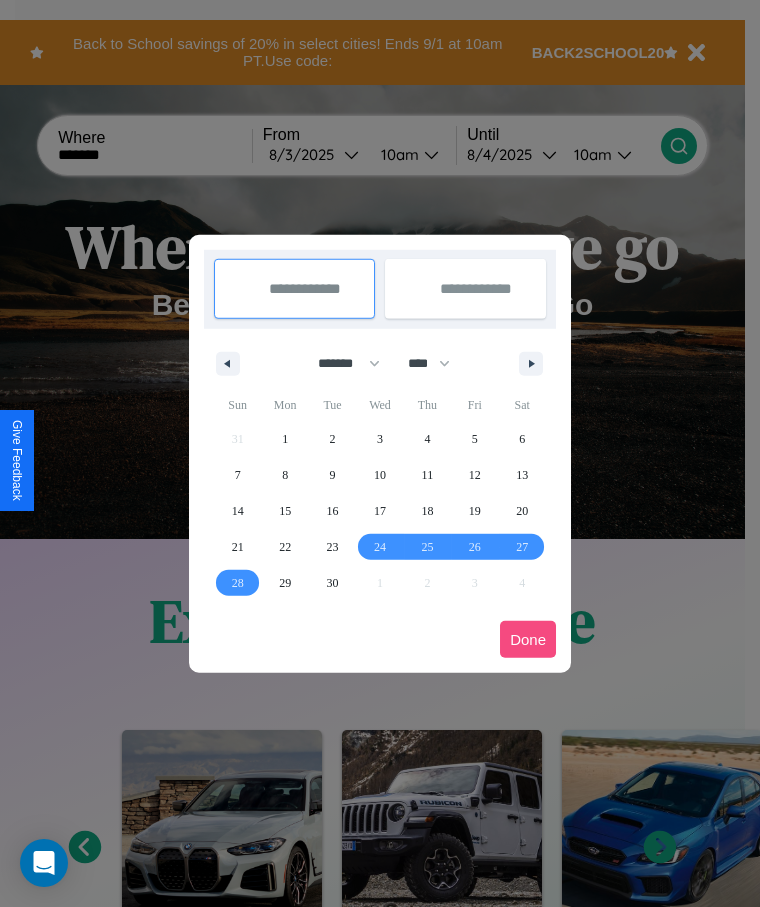 click on "Done" at bounding box center (528, 639) 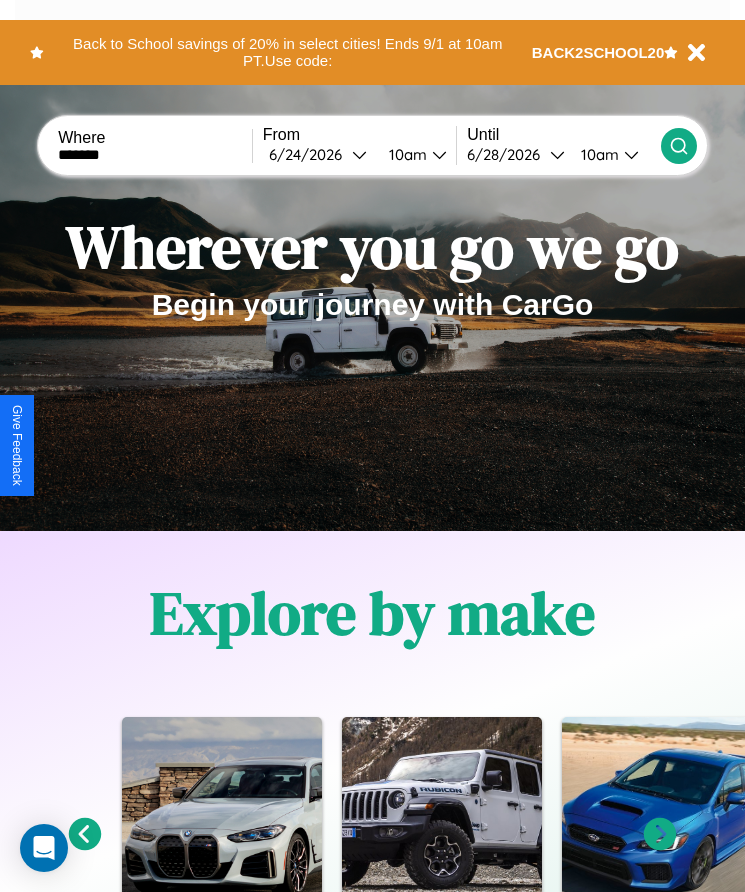 click 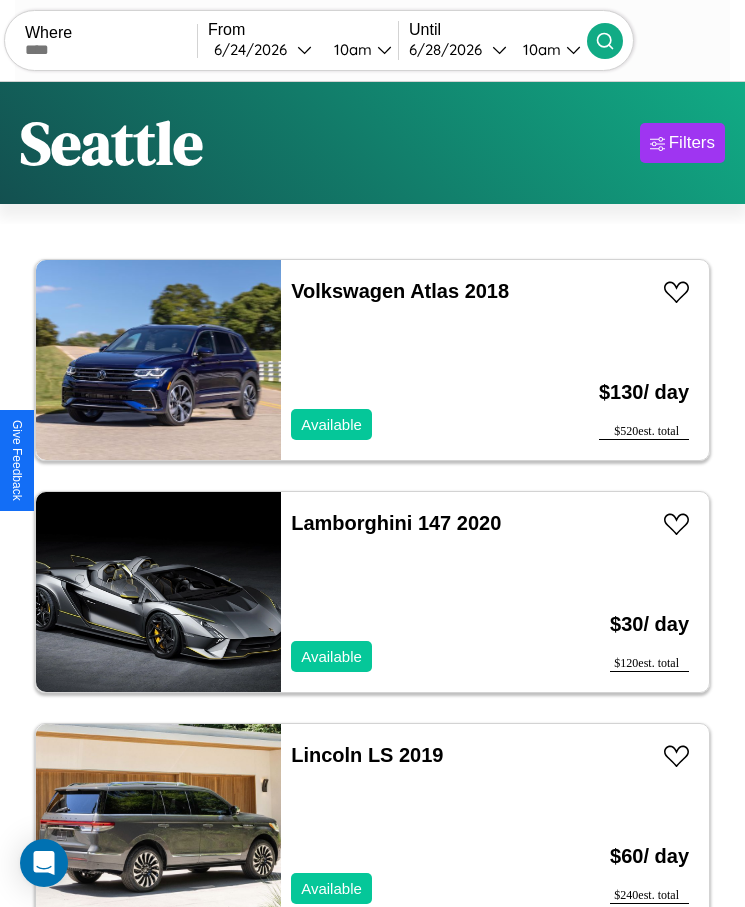 scroll, scrollTop: 50, scrollLeft: 0, axis: vertical 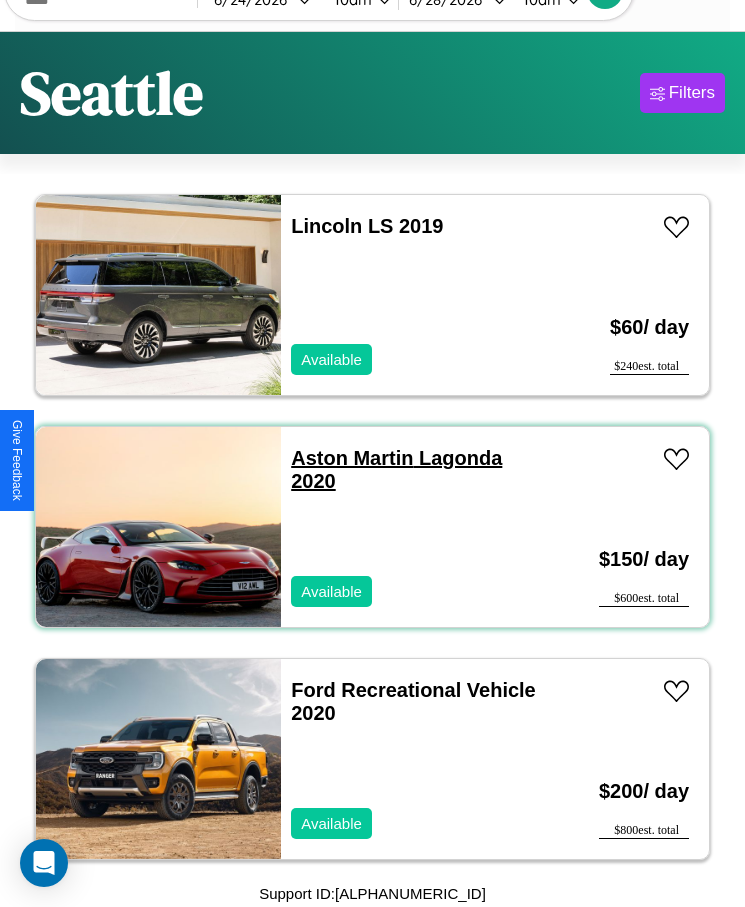 click on "Aston Martin   Lagonda   2020" at bounding box center (396, 469) 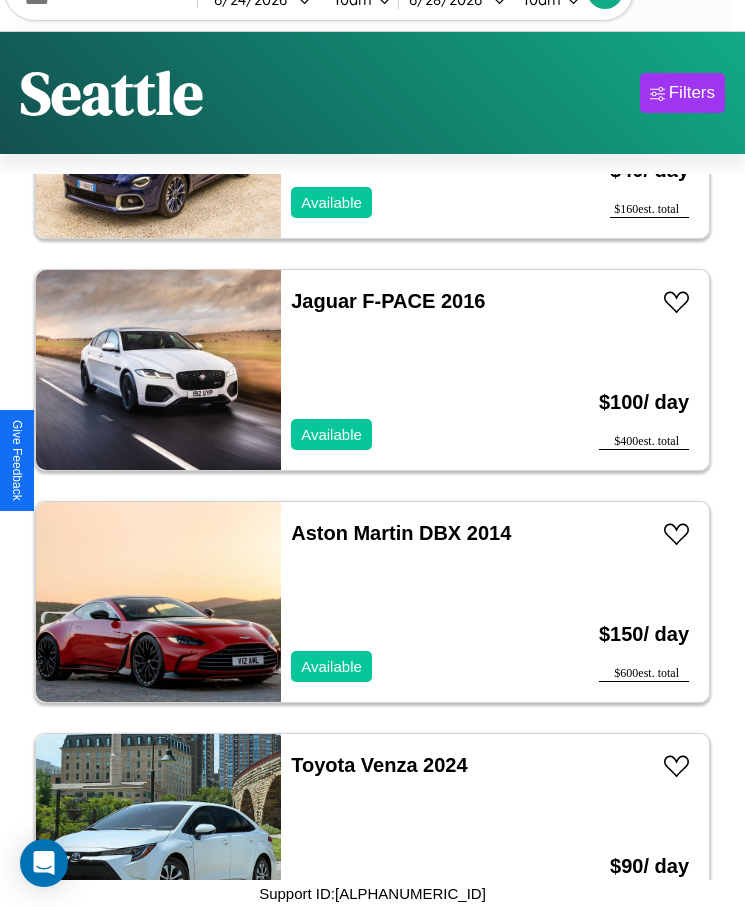 scroll, scrollTop: 4655, scrollLeft: 0, axis: vertical 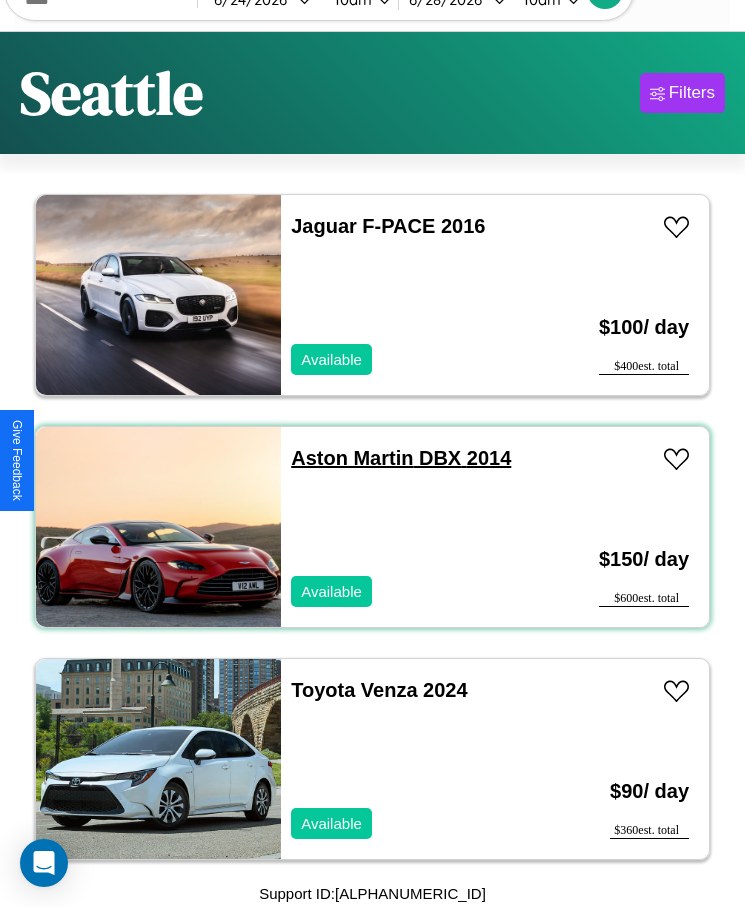 click on "Aston Martin   DBX   2014" at bounding box center [401, 458] 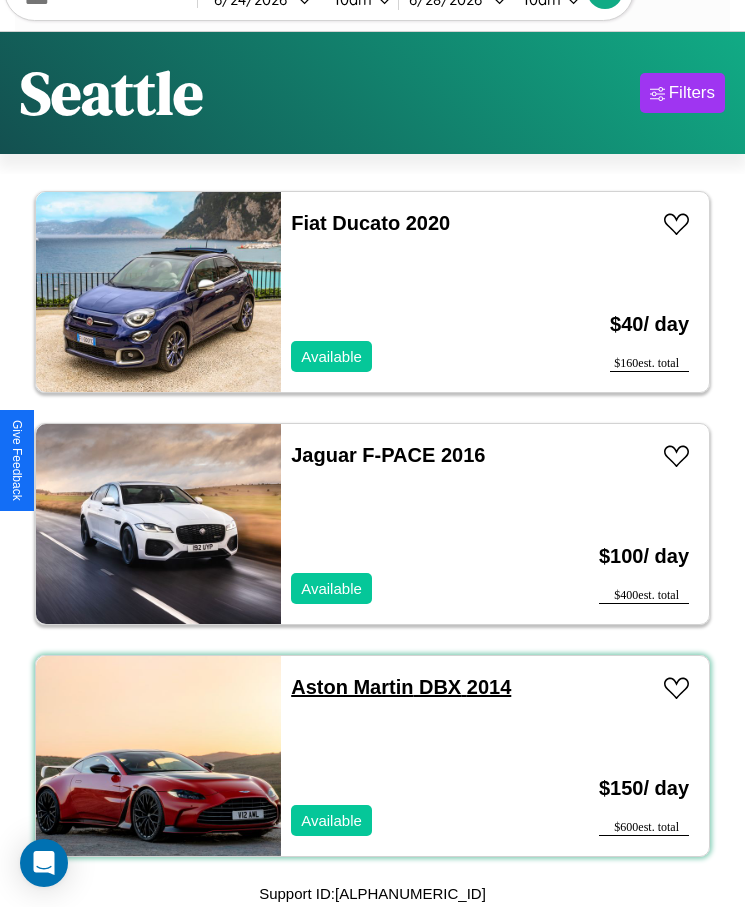 scroll, scrollTop: 4423, scrollLeft: 0, axis: vertical 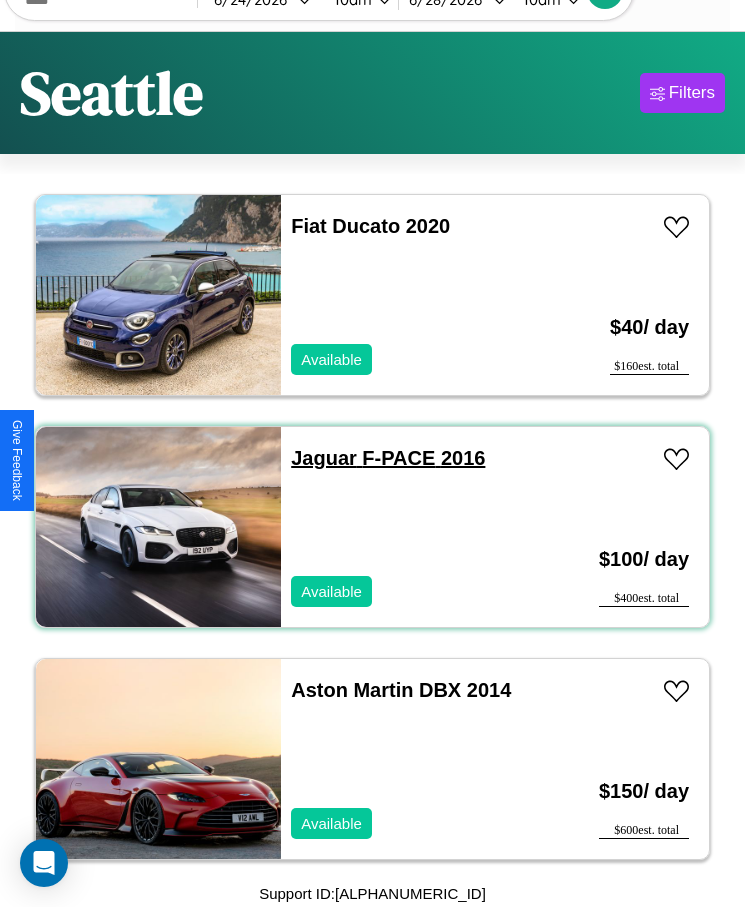 click on "Jaguar   F-PACE   2016" at bounding box center [388, 458] 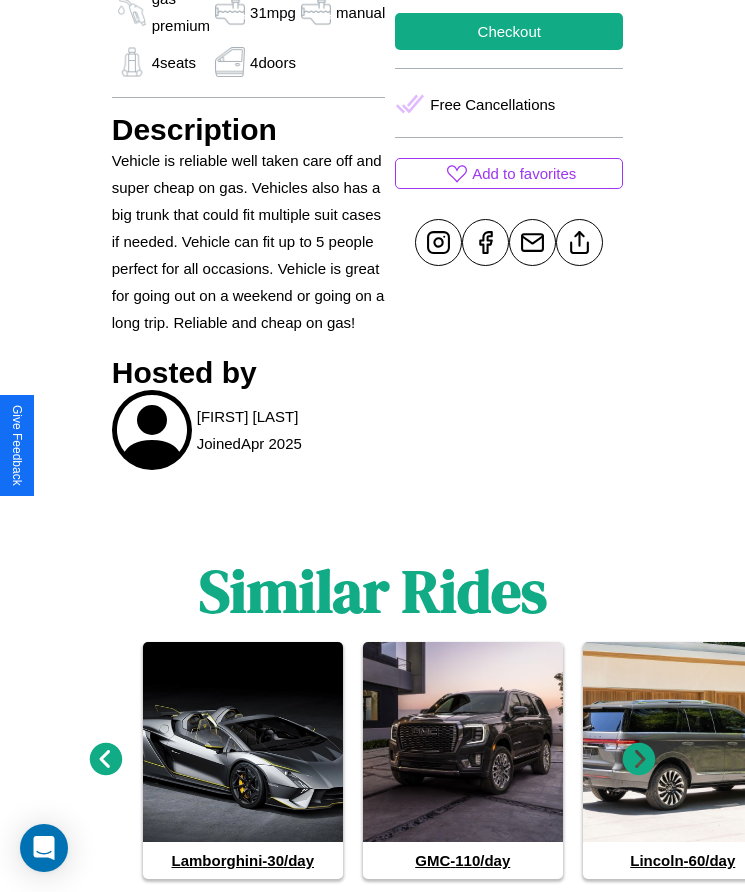 scroll, scrollTop: 1035, scrollLeft: 0, axis: vertical 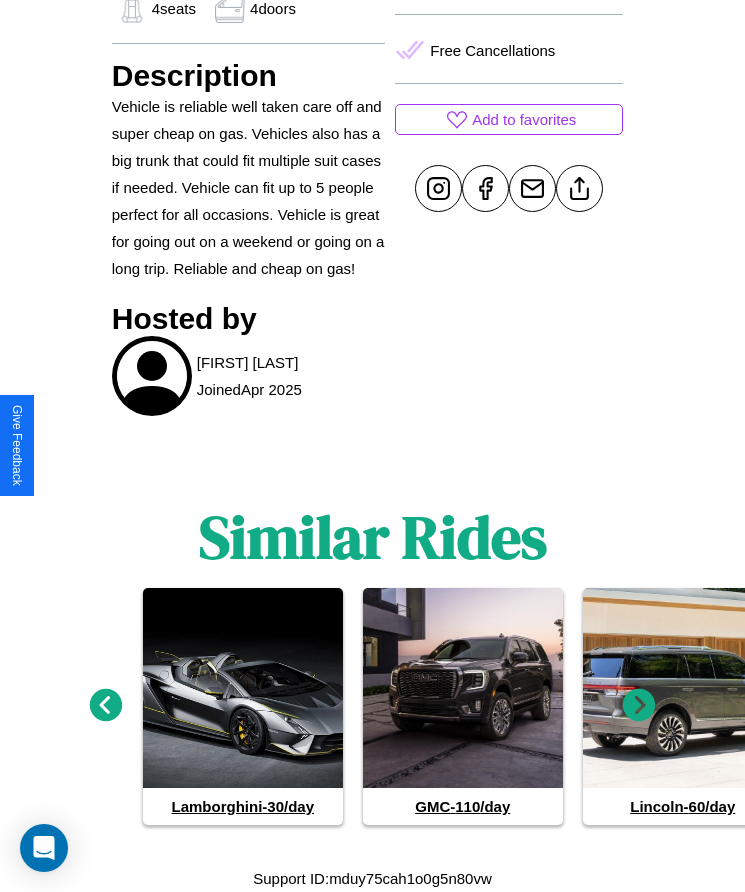 click 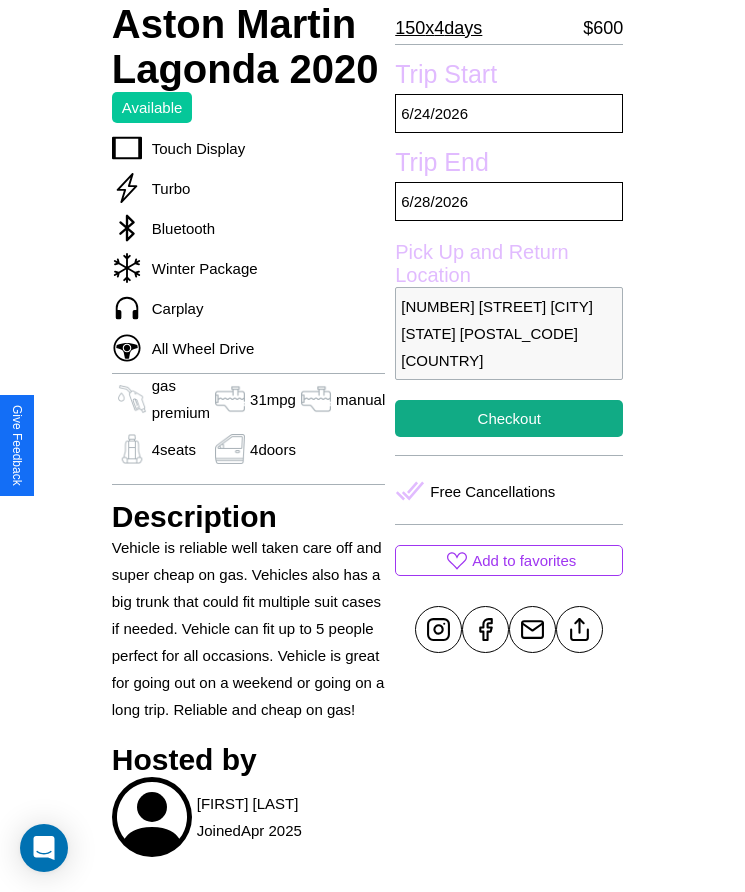 scroll, scrollTop: 567, scrollLeft: 0, axis: vertical 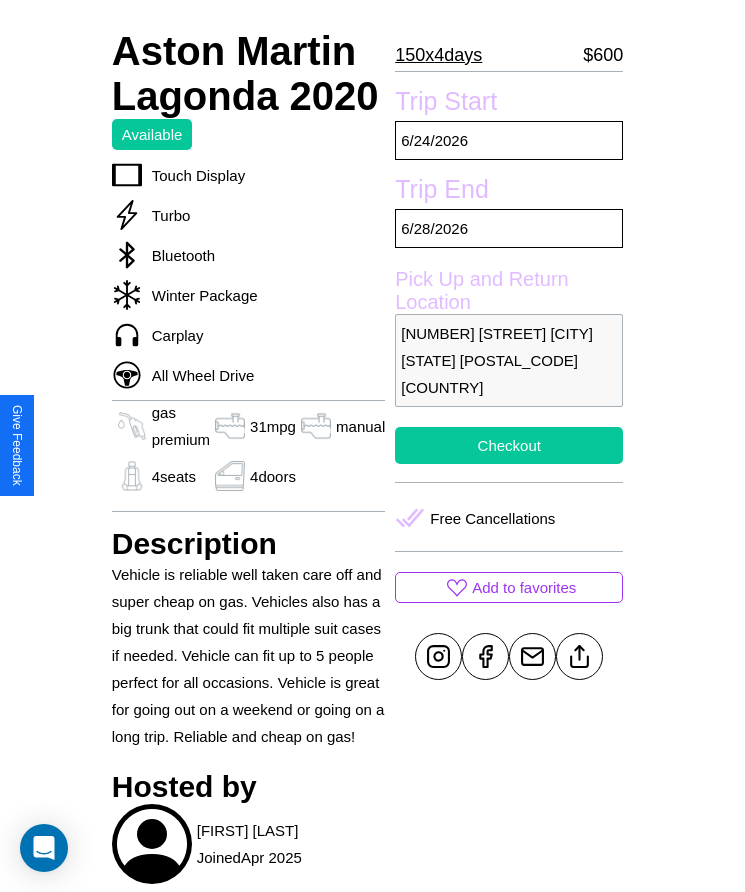 click on "Checkout" at bounding box center [509, 445] 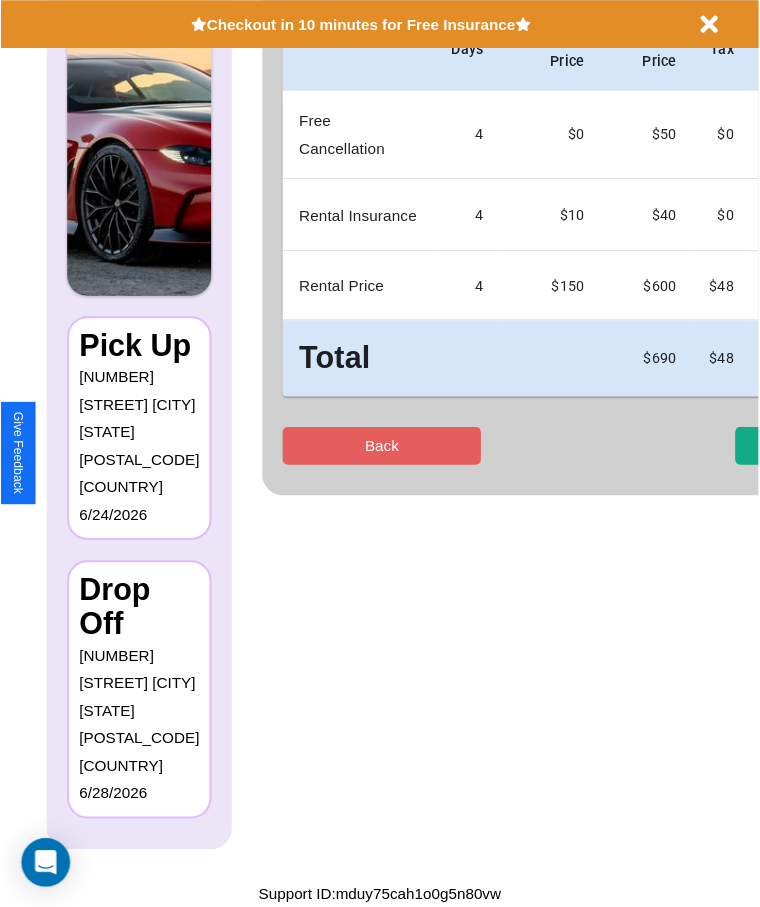 scroll, scrollTop: 0, scrollLeft: 0, axis: both 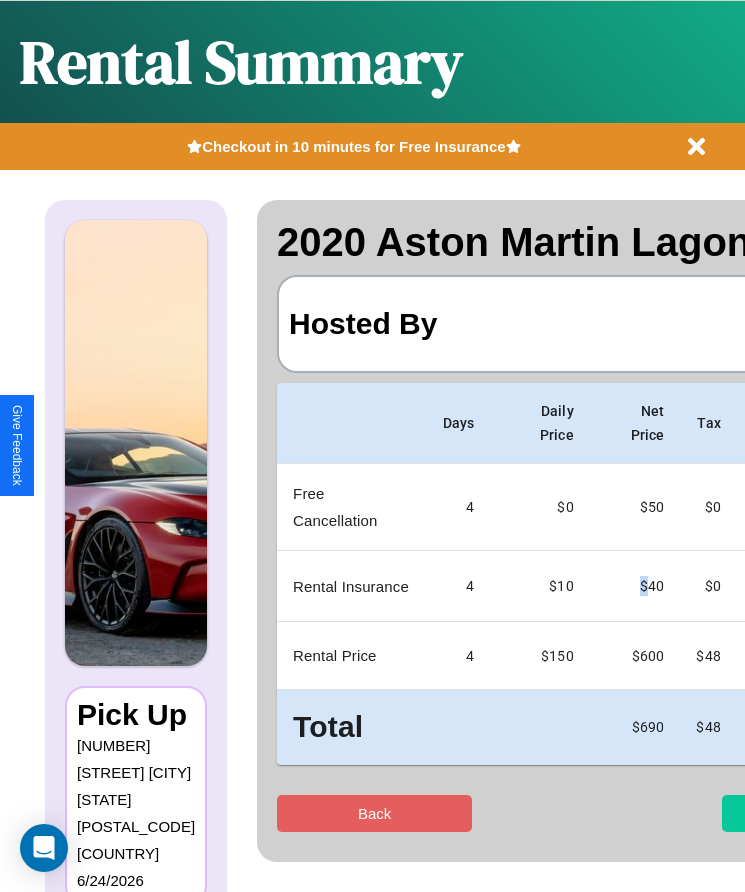 click on "Checkout" at bounding box center (819, 813) 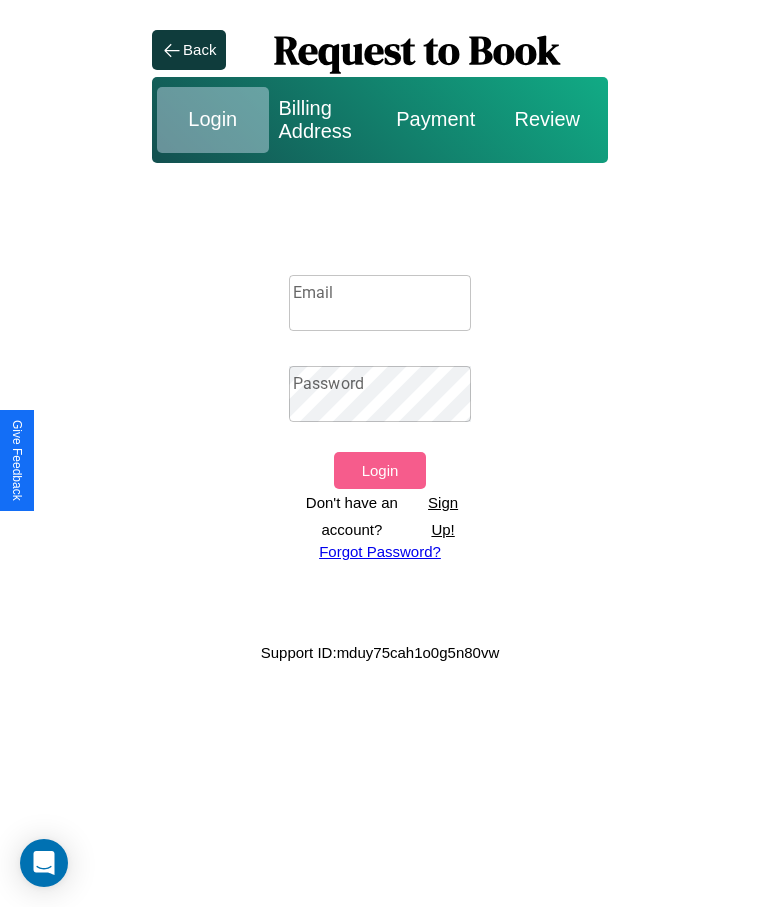 click on "Sign Up!" at bounding box center (443, 516) 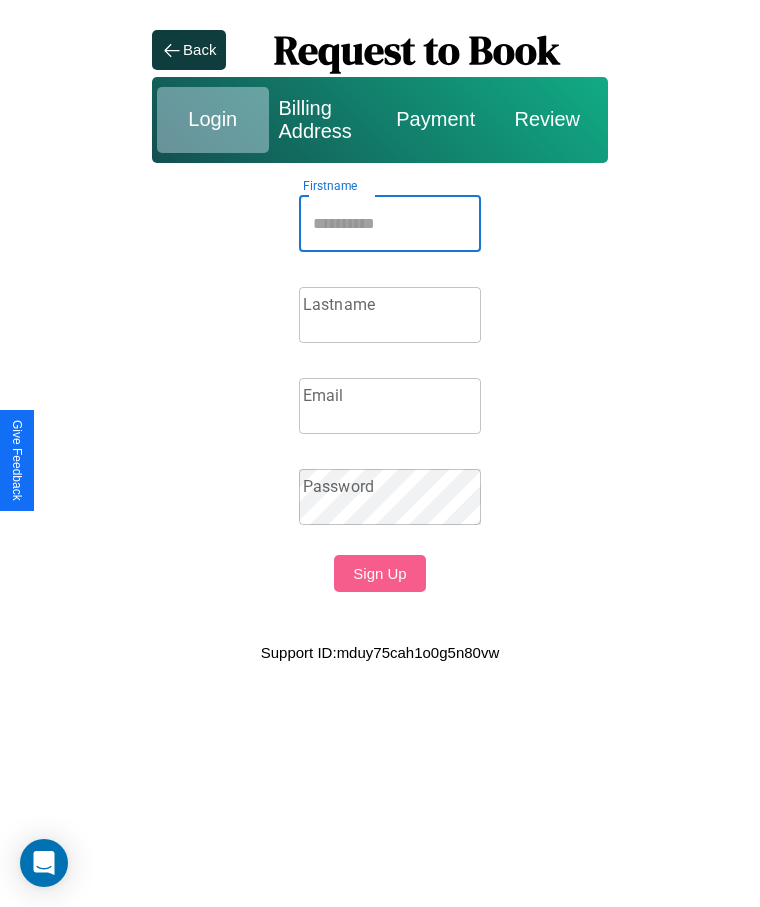 click on "Firstname" at bounding box center [390, 224] 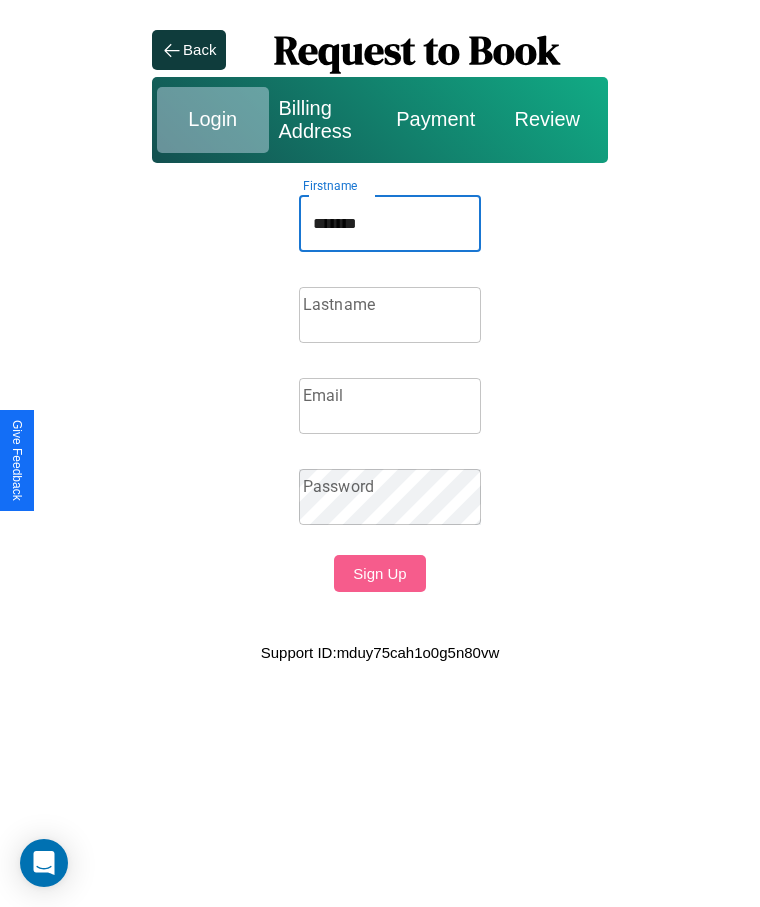 type on "*******" 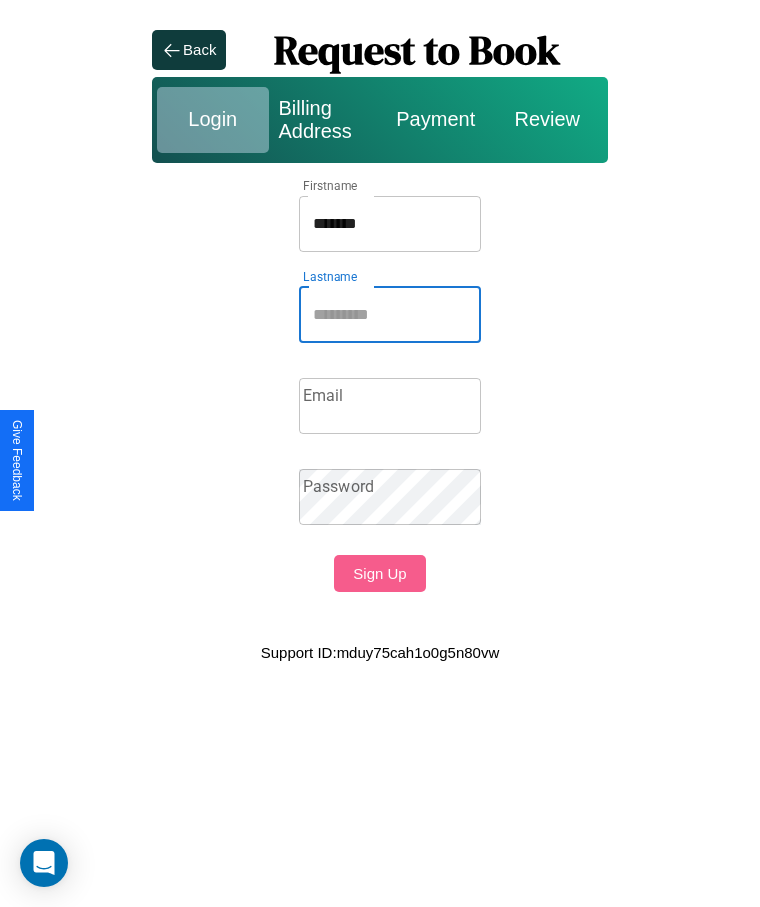 click on "Lastname" at bounding box center [390, 315] 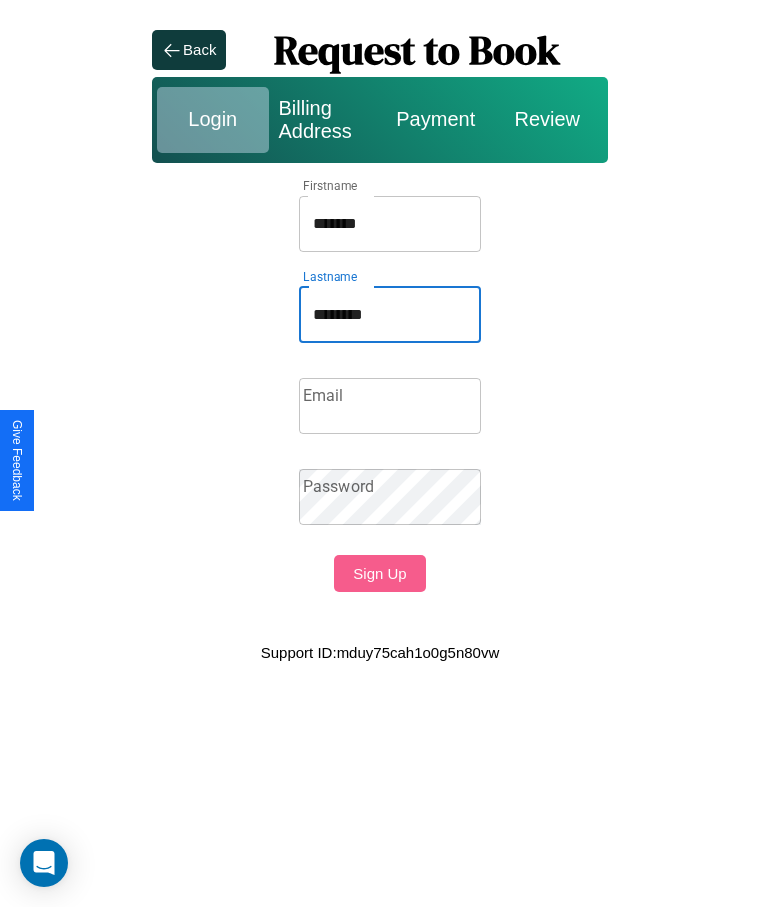 type on "********" 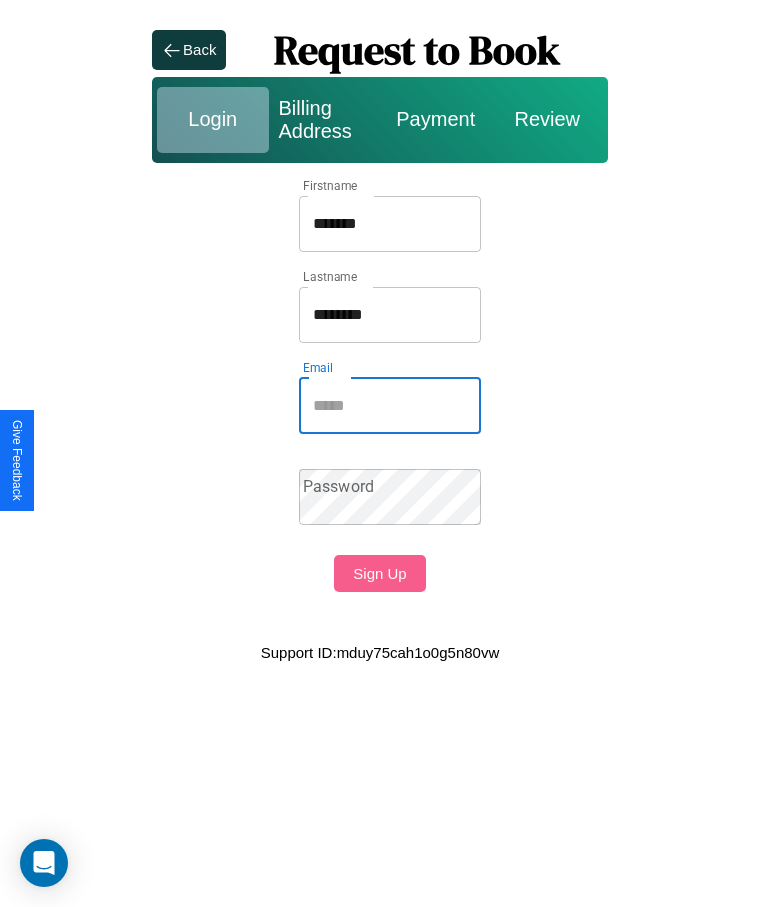 click on "Email" at bounding box center (390, 406) 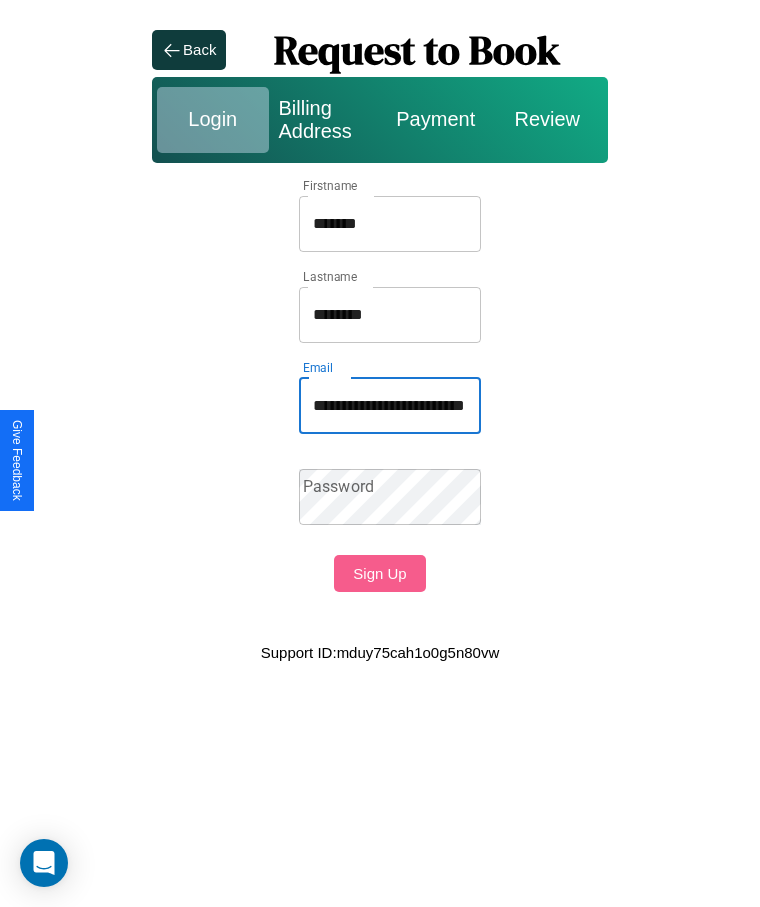 scroll, scrollTop: 0, scrollLeft: 58, axis: horizontal 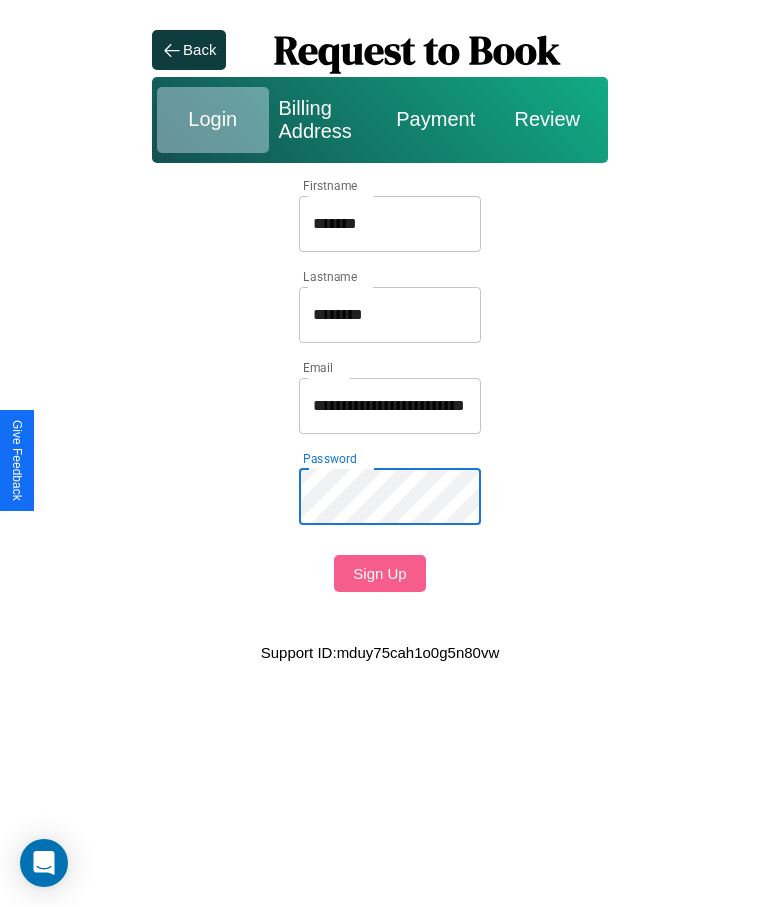 click on "Sign Up" at bounding box center (379, 573) 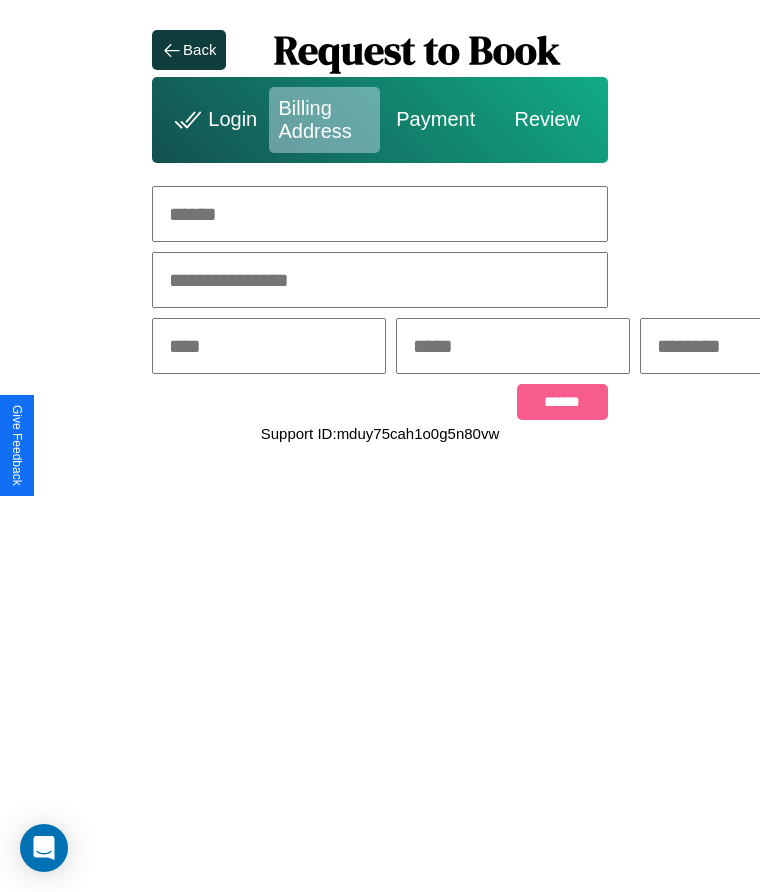scroll, scrollTop: 0, scrollLeft: 309, axis: horizontal 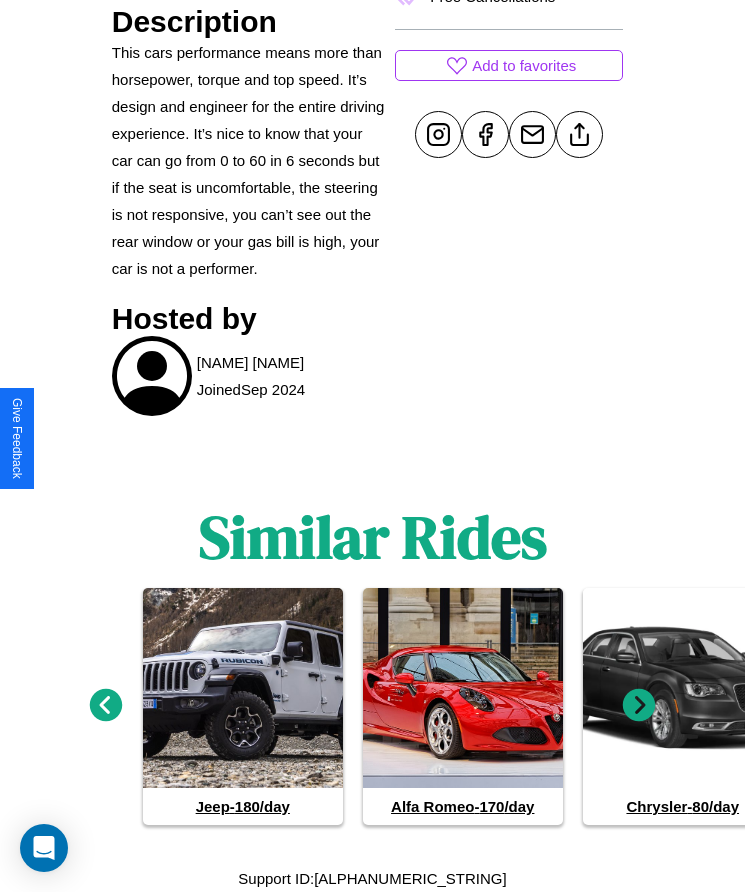 click 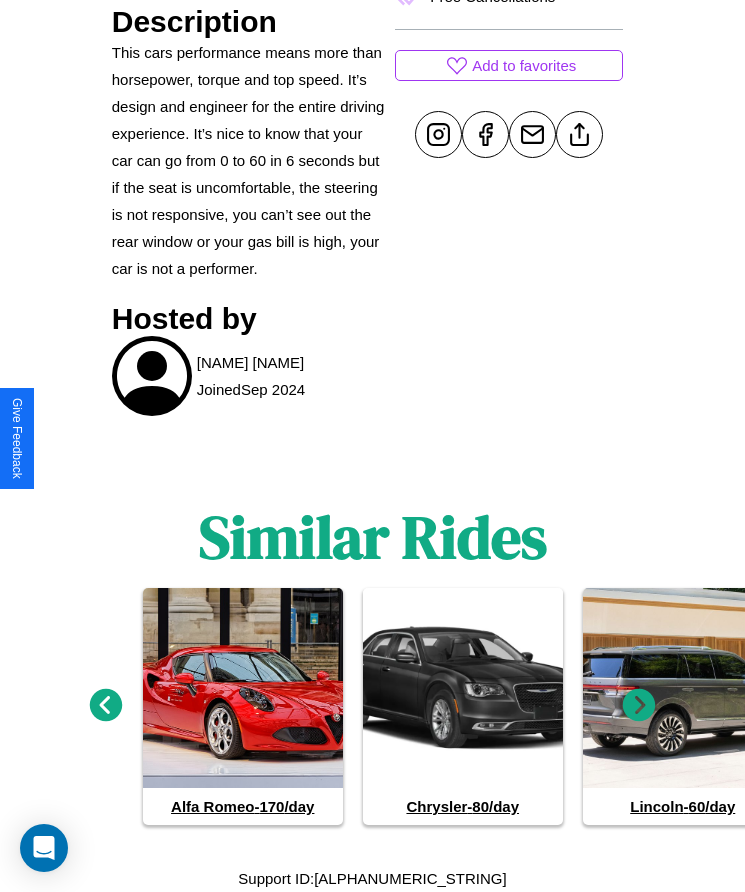 click 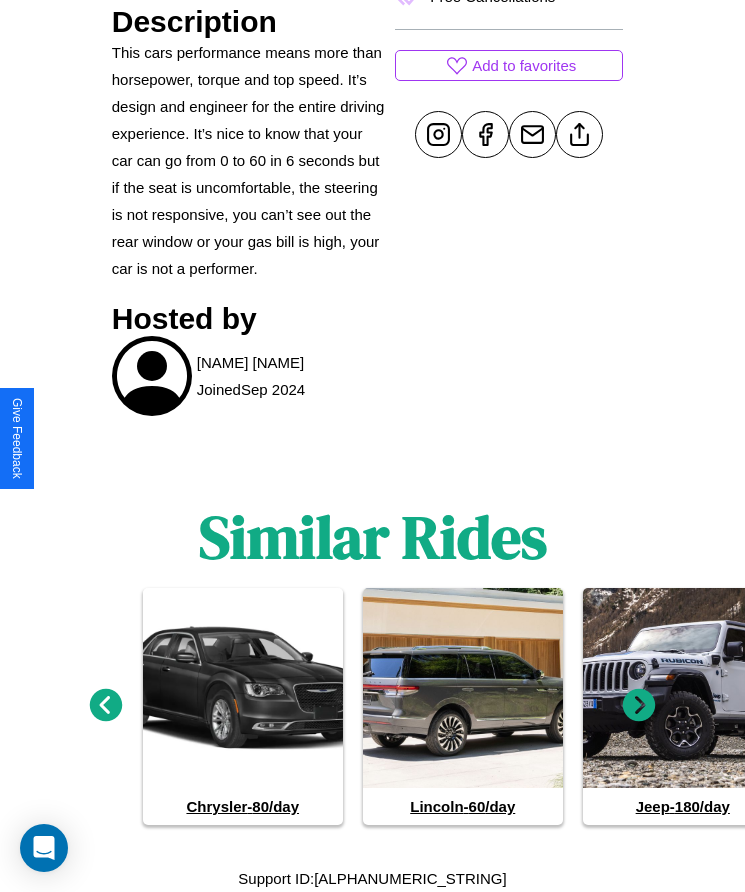 click 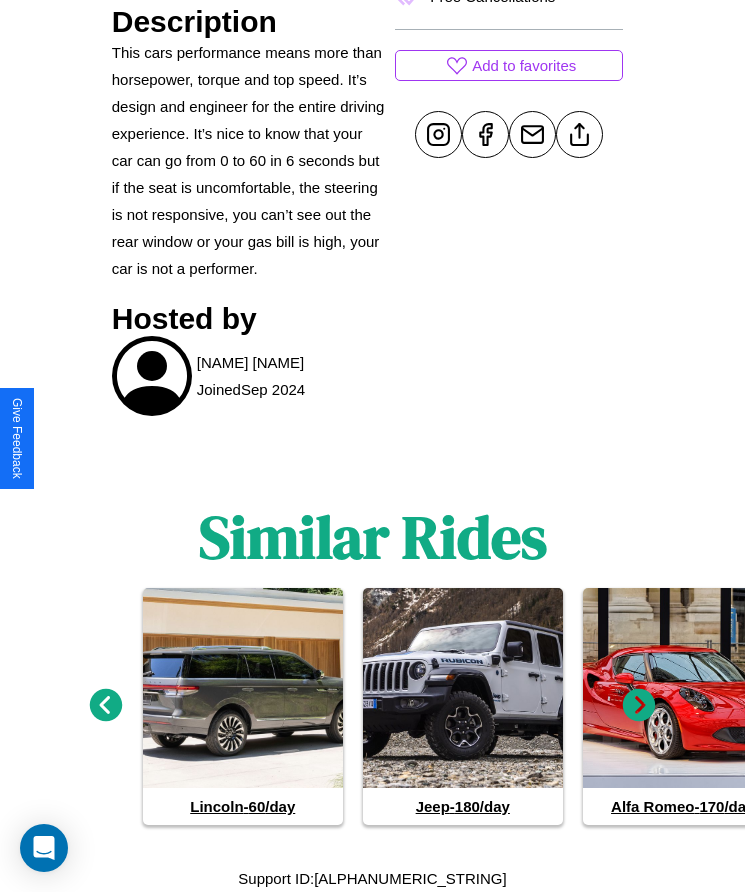 click 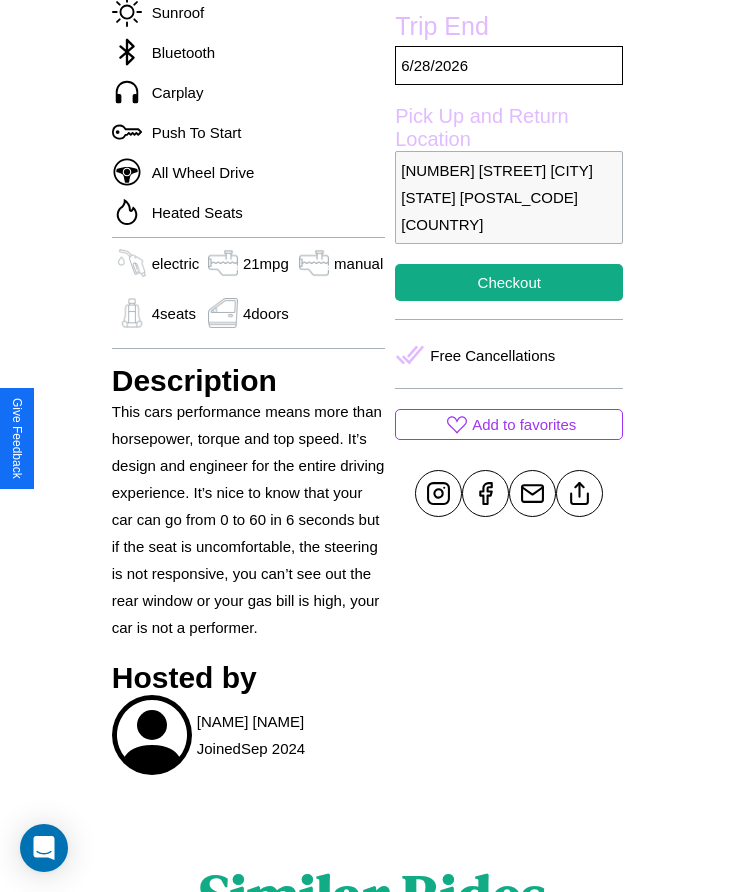 scroll, scrollTop: 567, scrollLeft: 0, axis: vertical 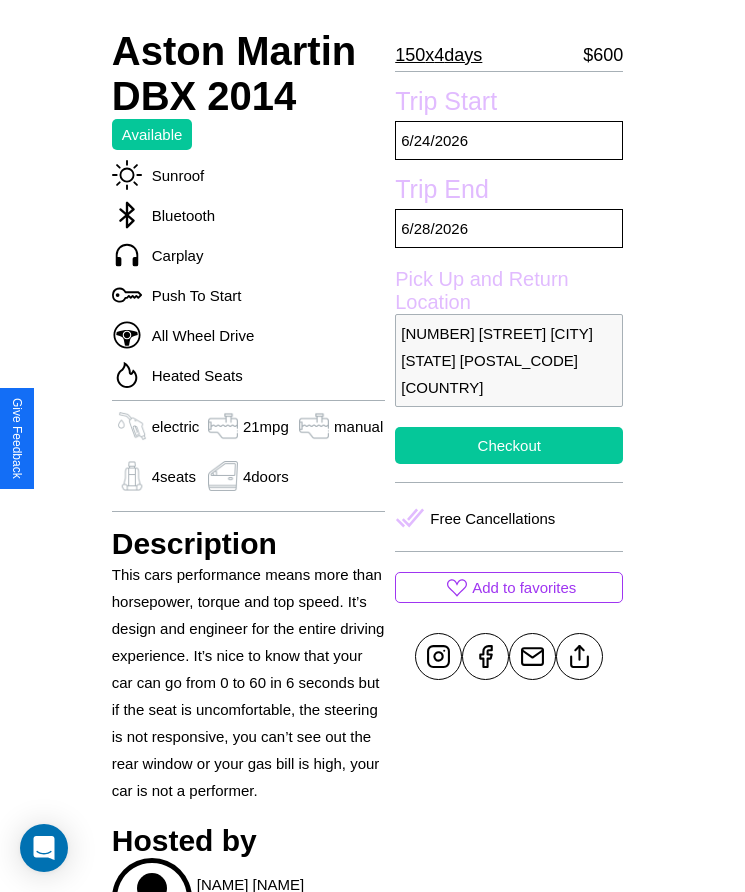 click on "Checkout" at bounding box center [509, 445] 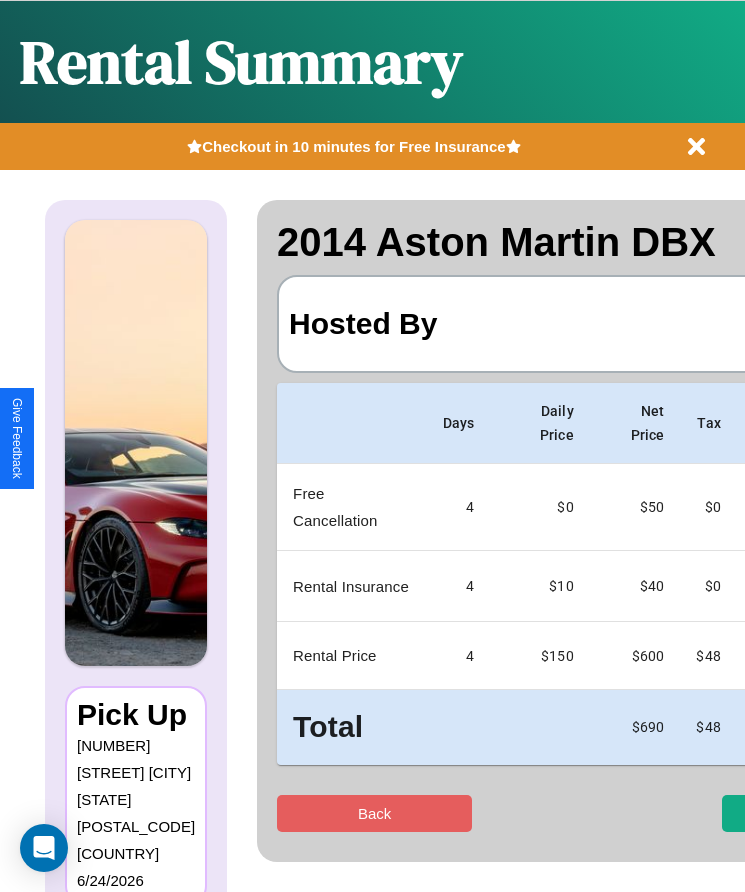 scroll, scrollTop: 0, scrollLeft: 127, axis: horizontal 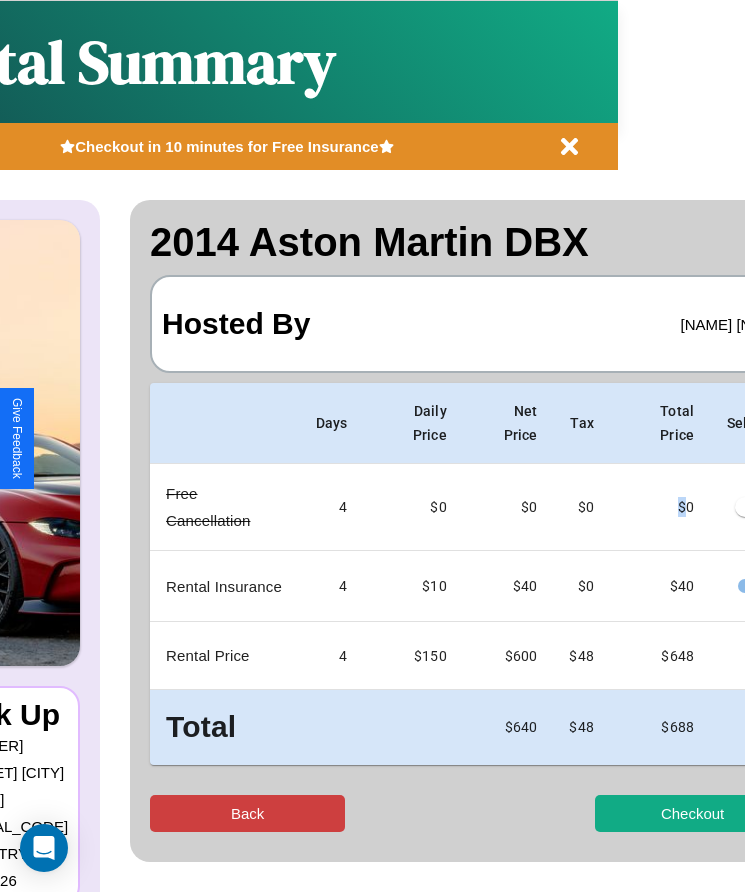 click on "Back" at bounding box center (247, 813) 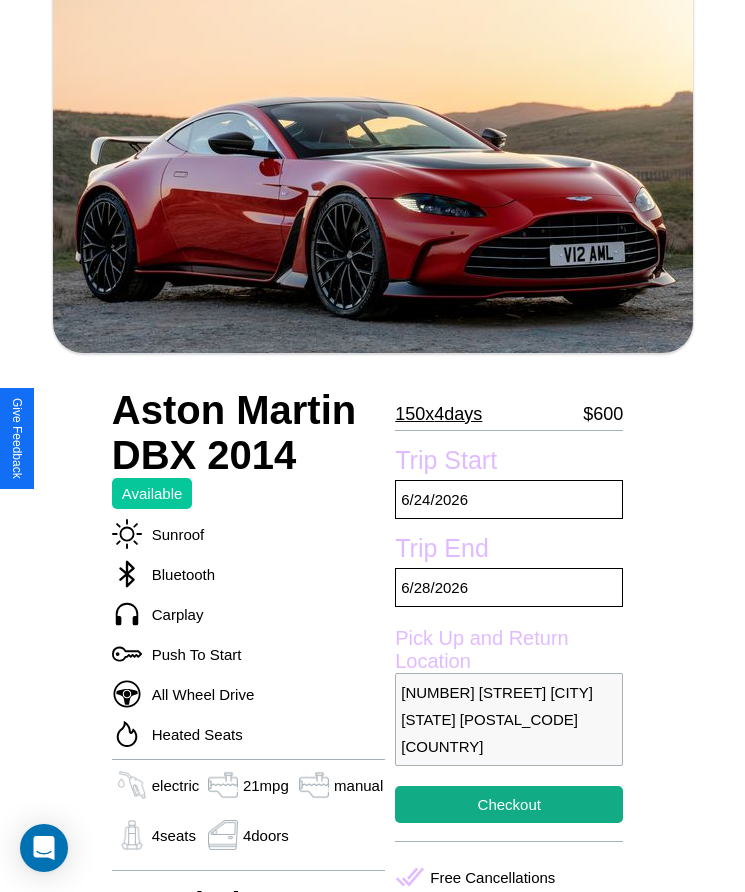 scroll, scrollTop: 778, scrollLeft: 0, axis: vertical 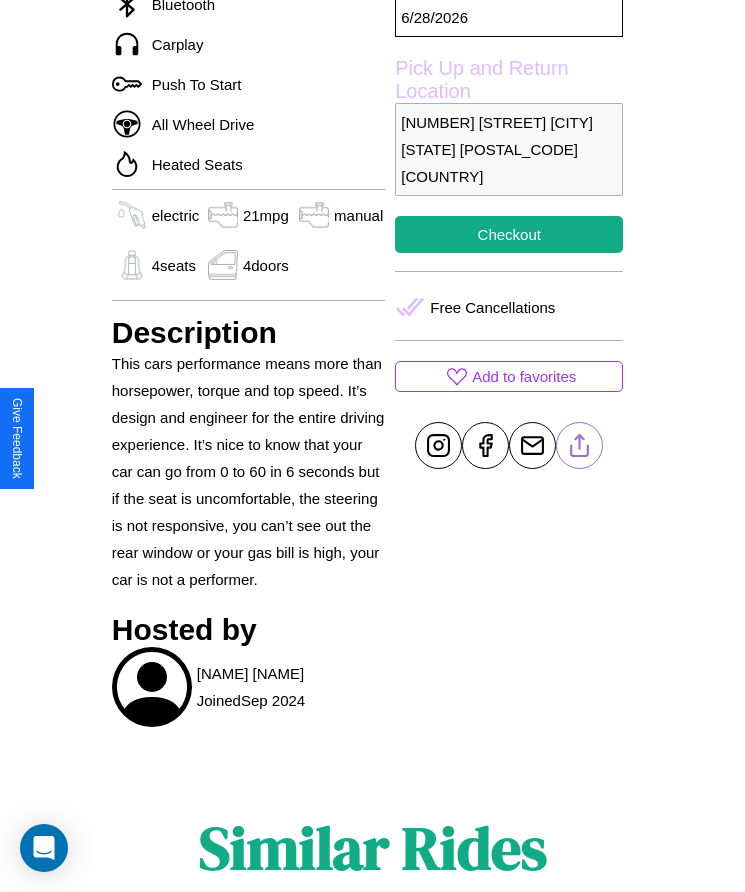 click 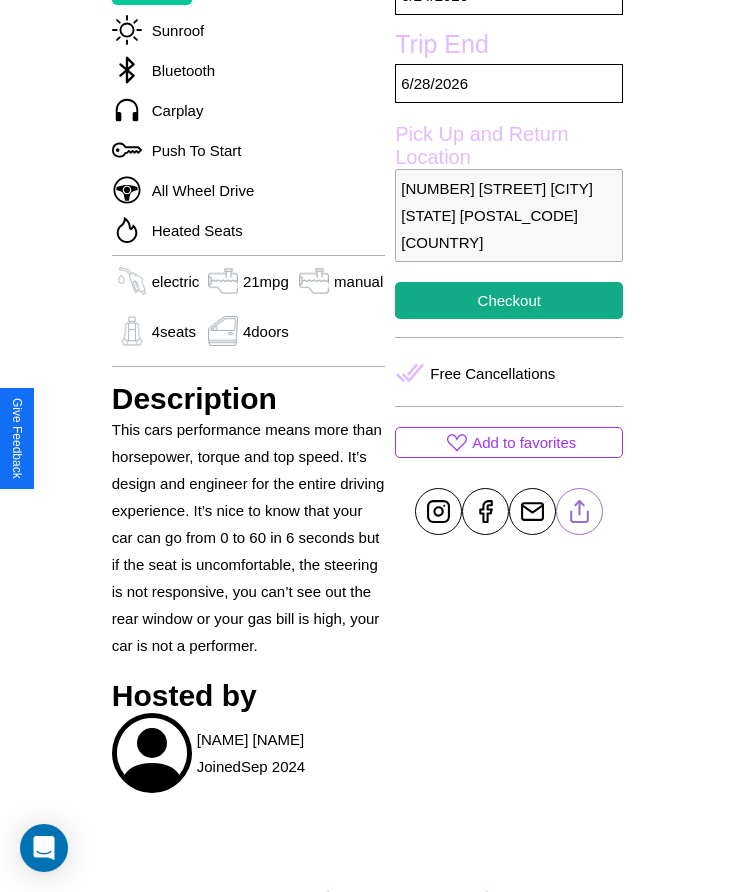 scroll, scrollTop: 709, scrollLeft: 0, axis: vertical 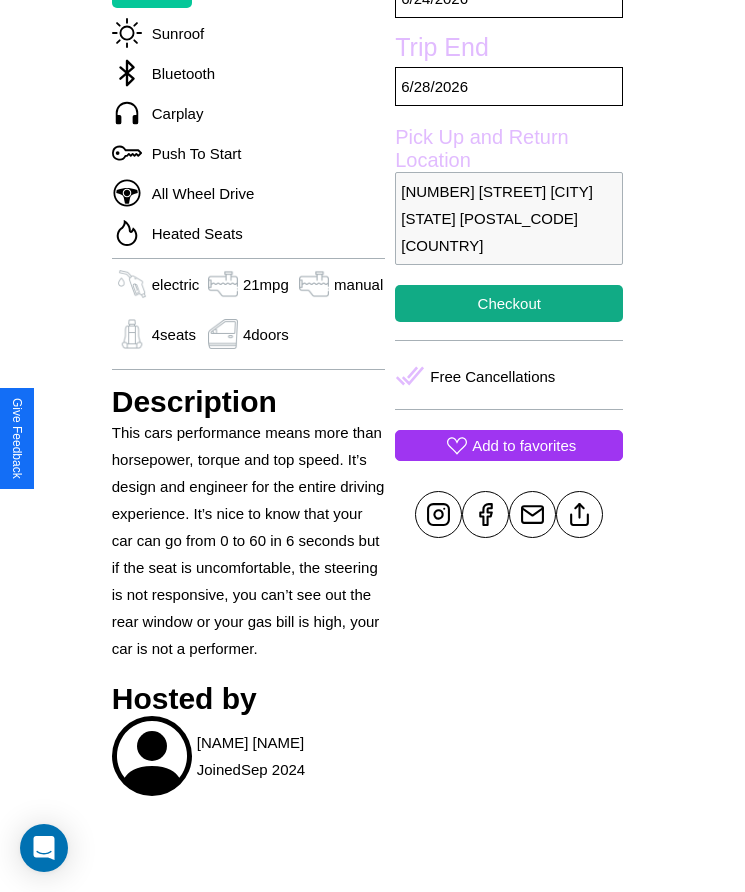 click on "Add to favorites" at bounding box center [524, 445] 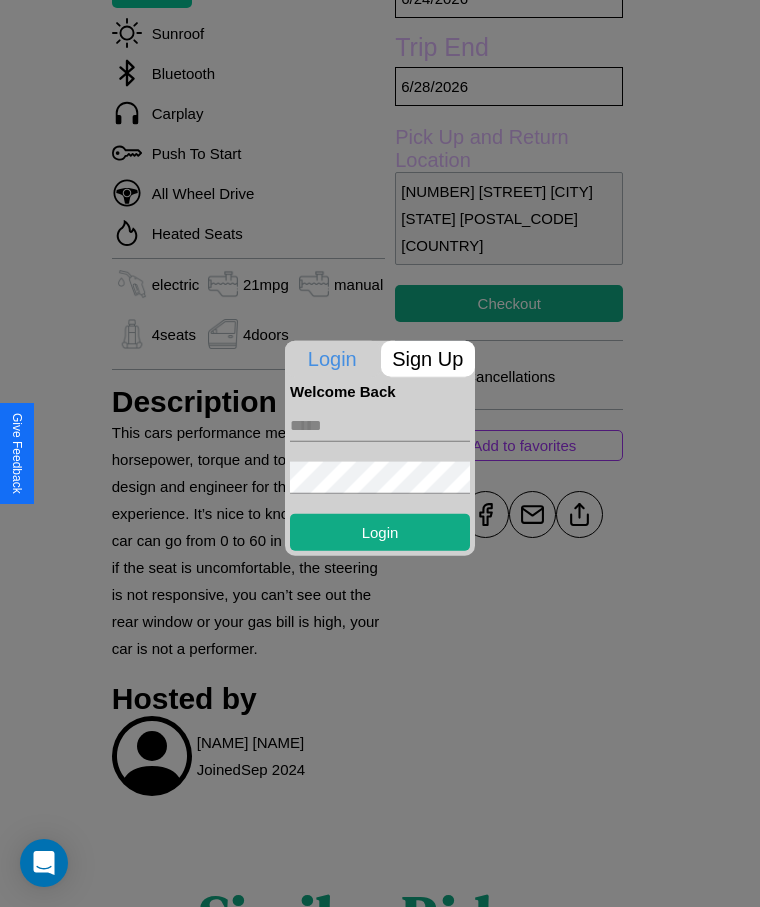 click on "Sign Up" at bounding box center [428, 358] 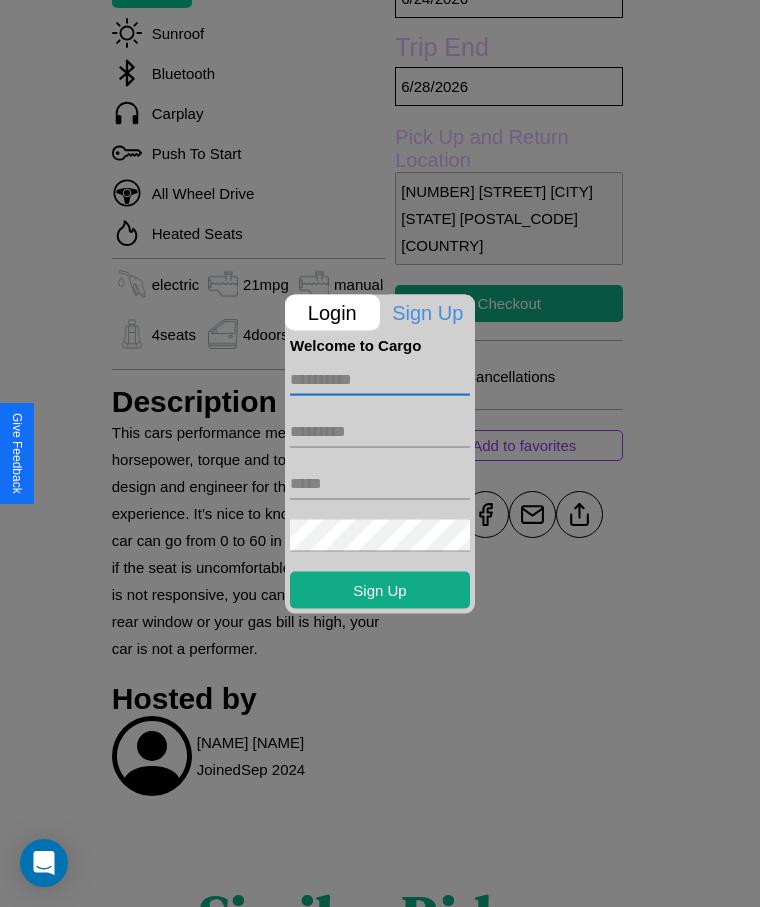 click at bounding box center (380, 379) 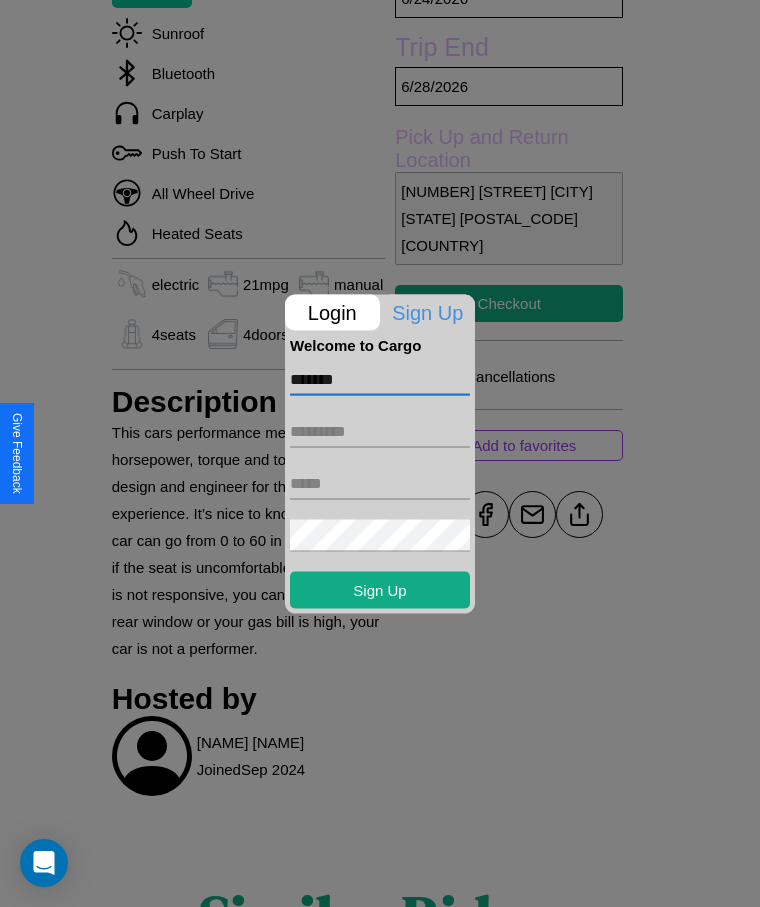 type on "*******" 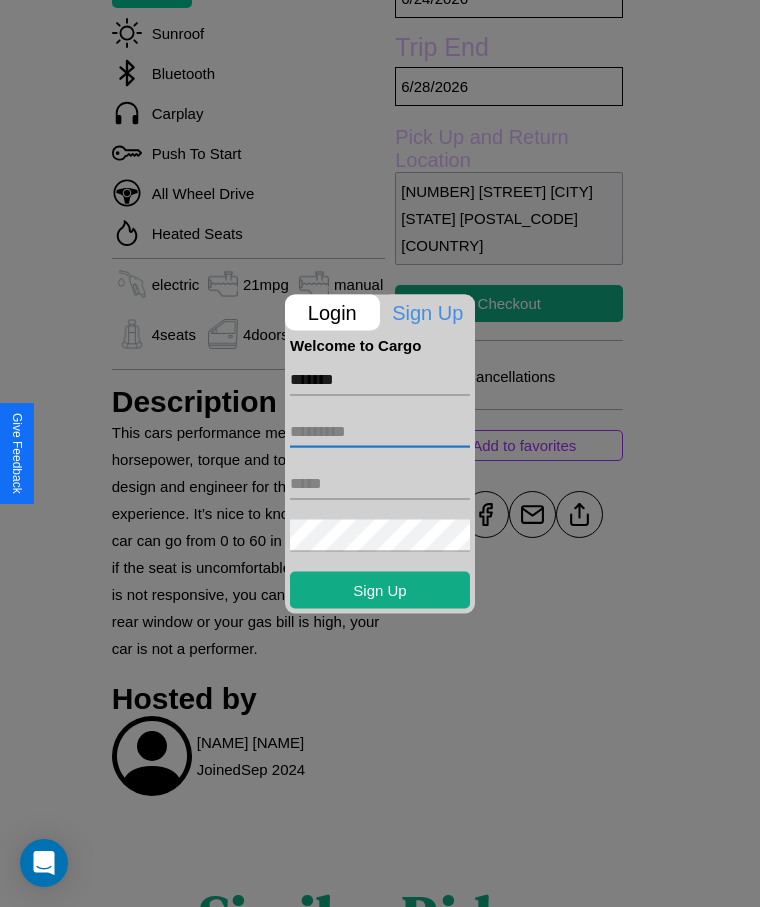 click at bounding box center (380, 431) 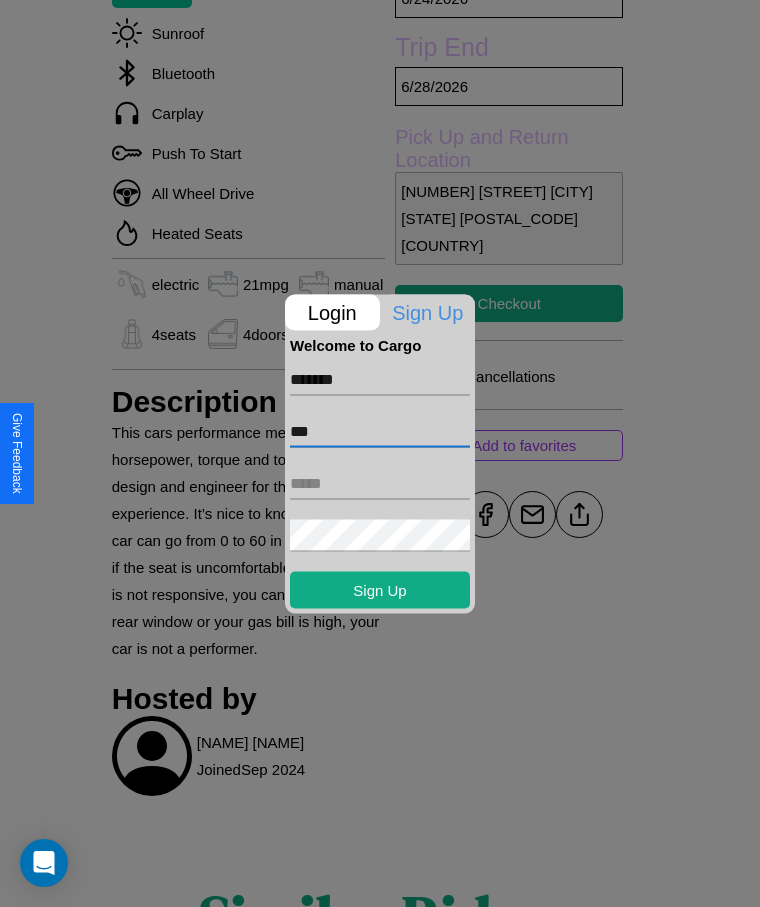 type on "***" 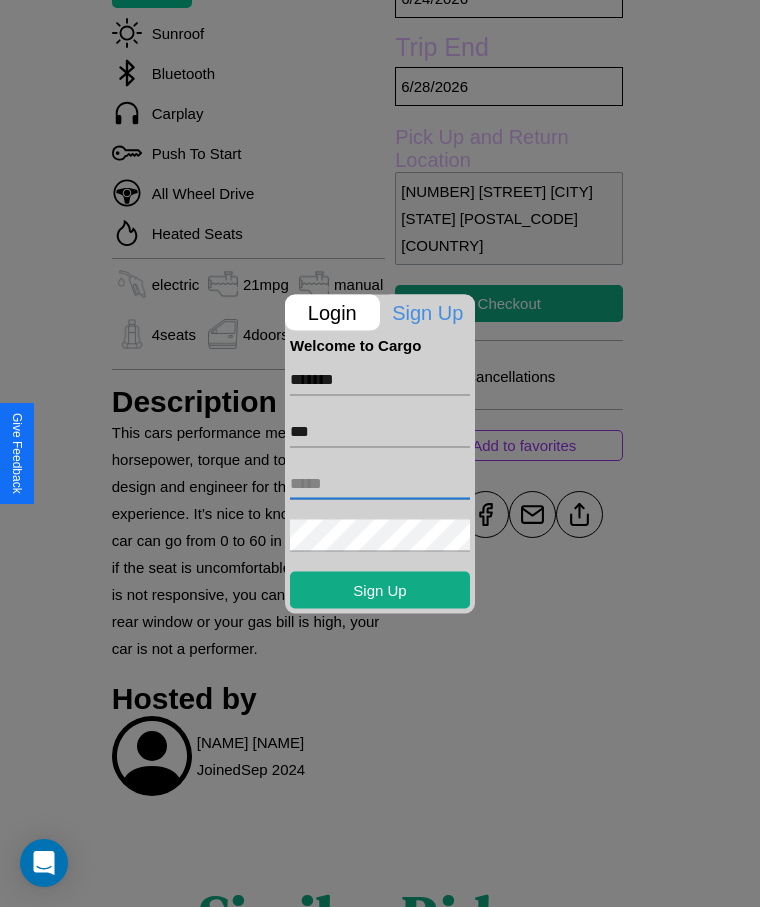 click at bounding box center [380, 483] 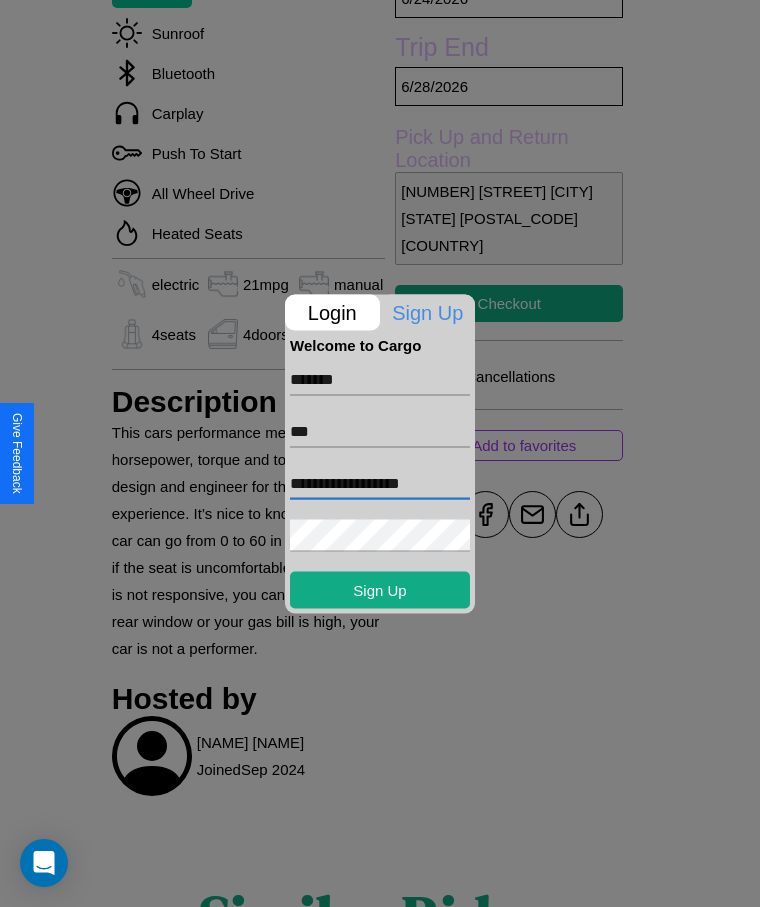 type on "**********" 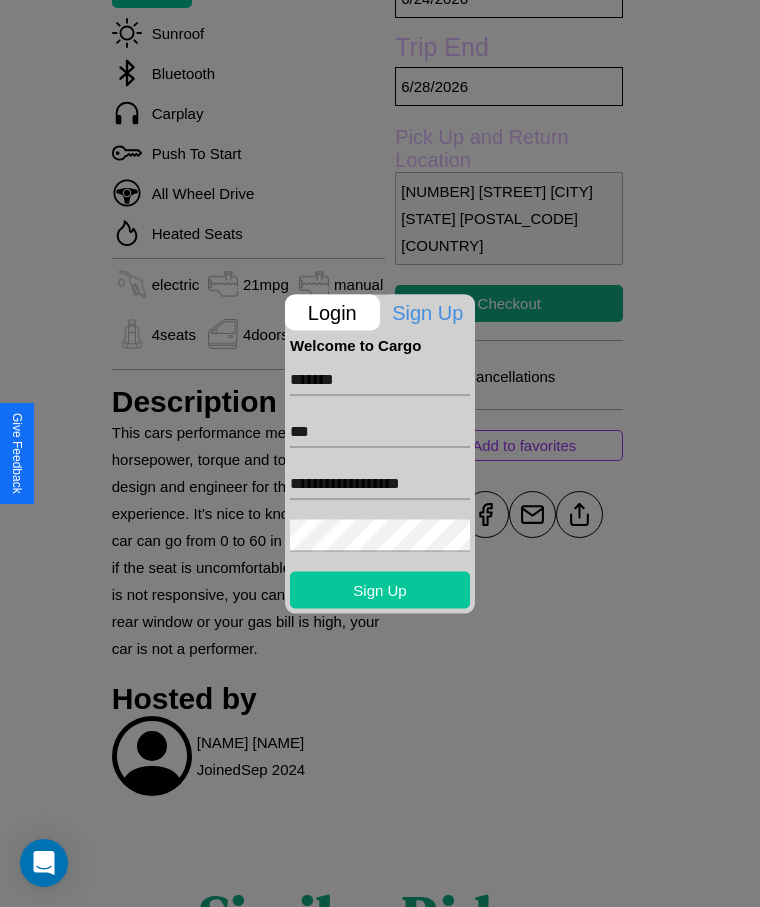 click on "Sign Up" at bounding box center (380, 589) 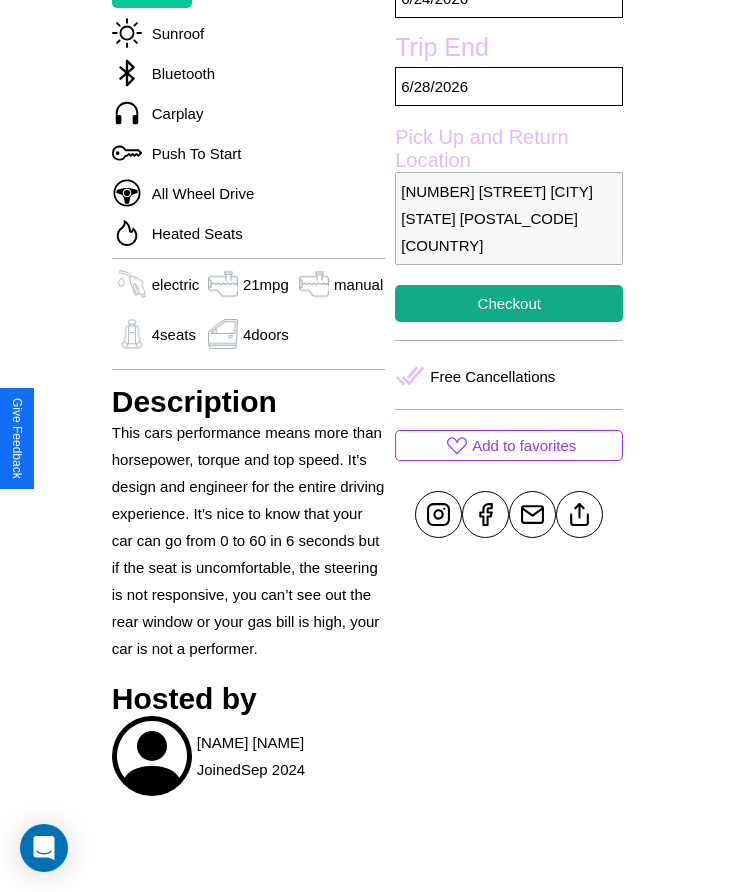 scroll, scrollTop: 709, scrollLeft: 0, axis: vertical 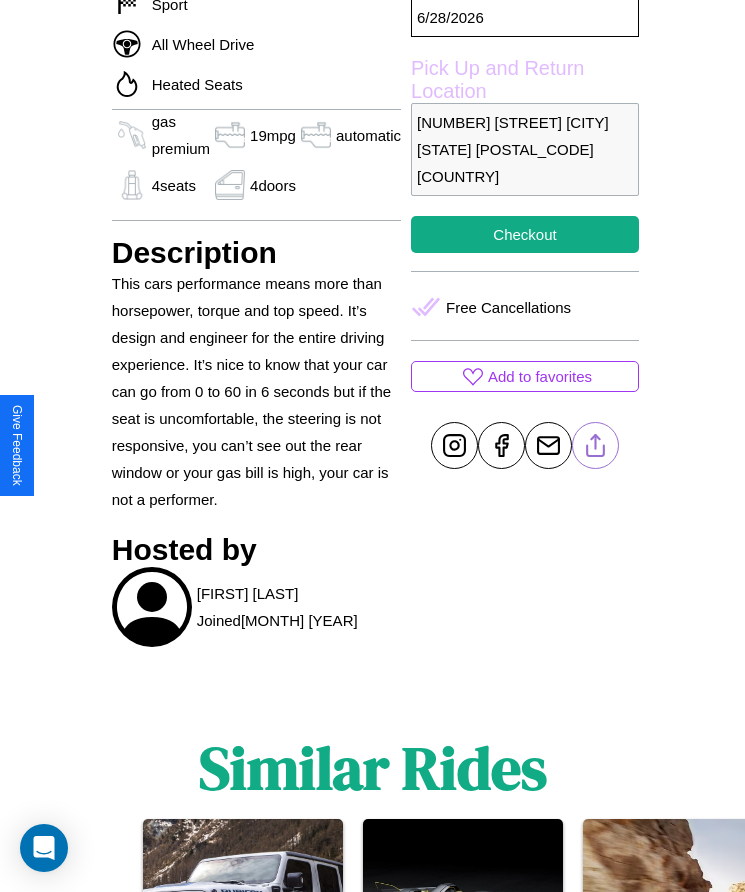 click 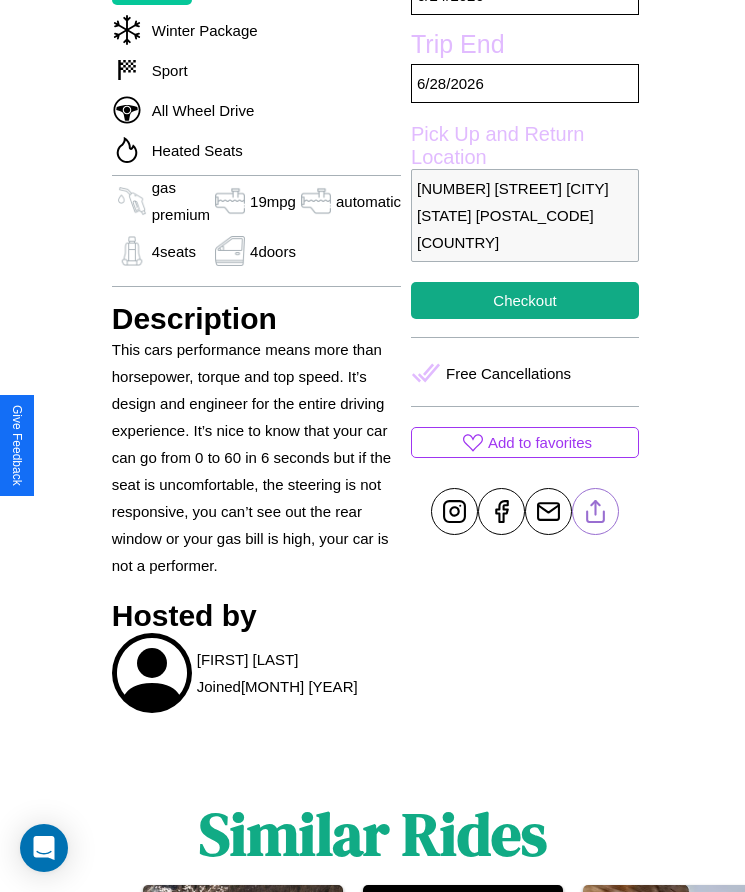 scroll, scrollTop: 709, scrollLeft: 0, axis: vertical 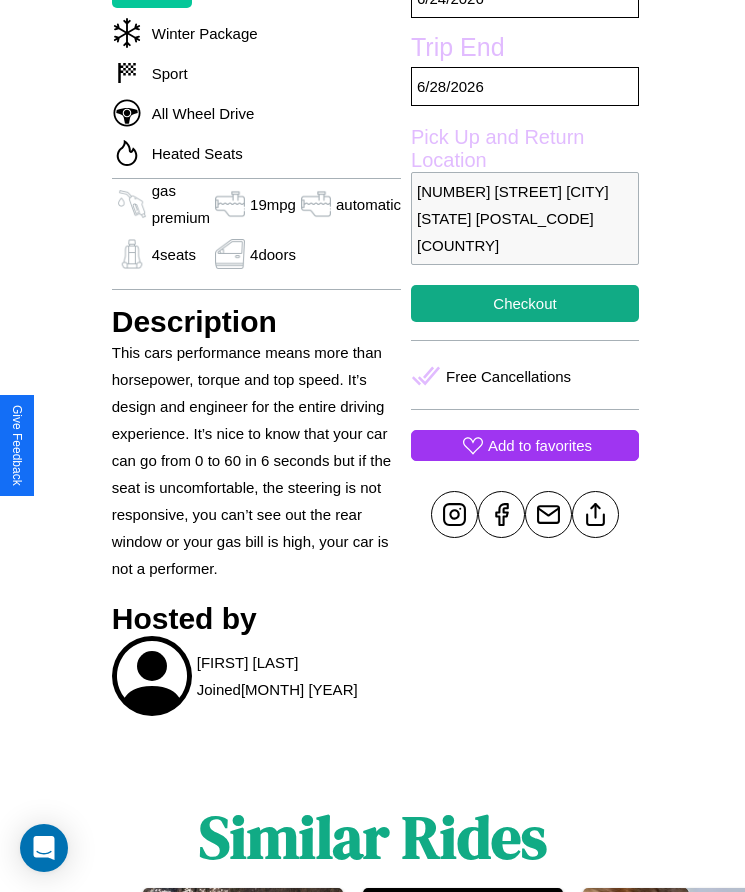 click on "Add to favorites" at bounding box center [540, 445] 